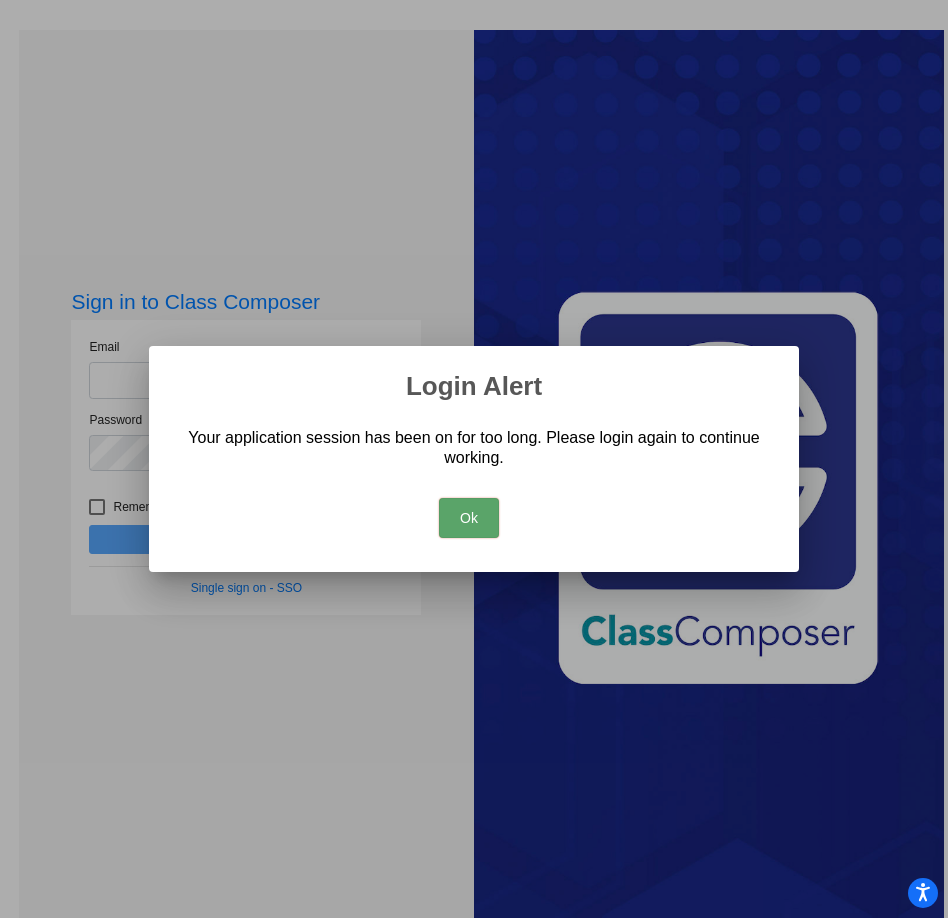 scroll, scrollTop: 0, scrollLeft: 0, axis: both 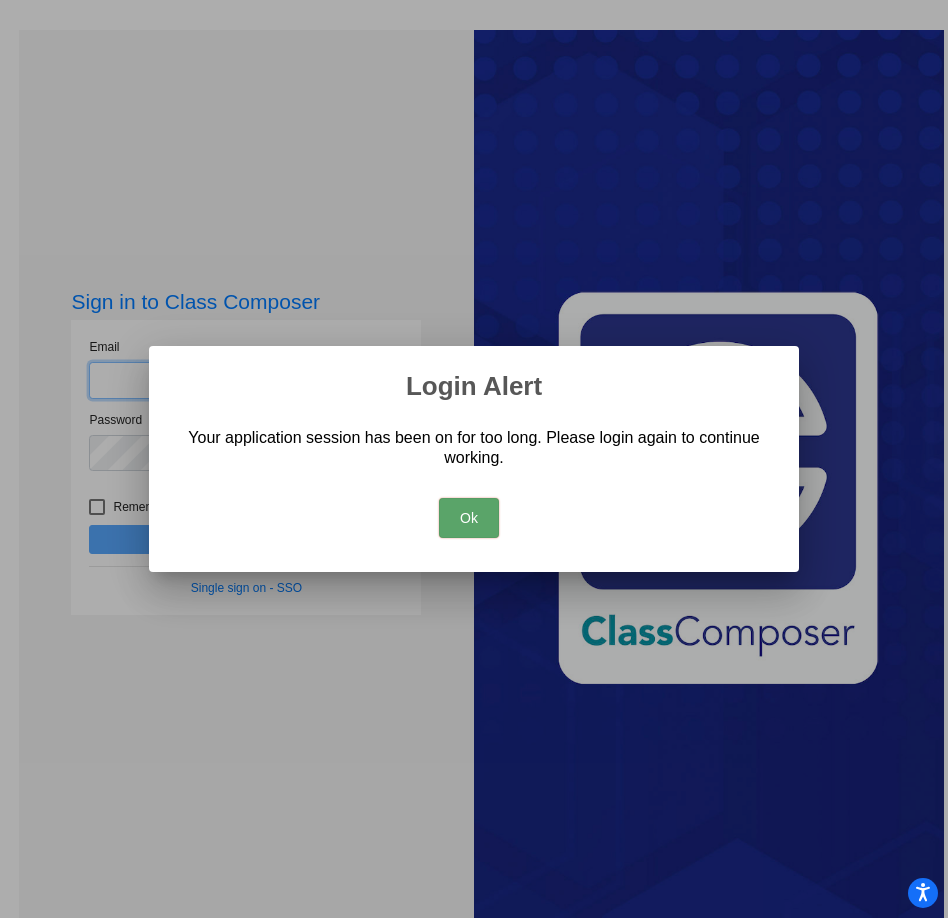 type 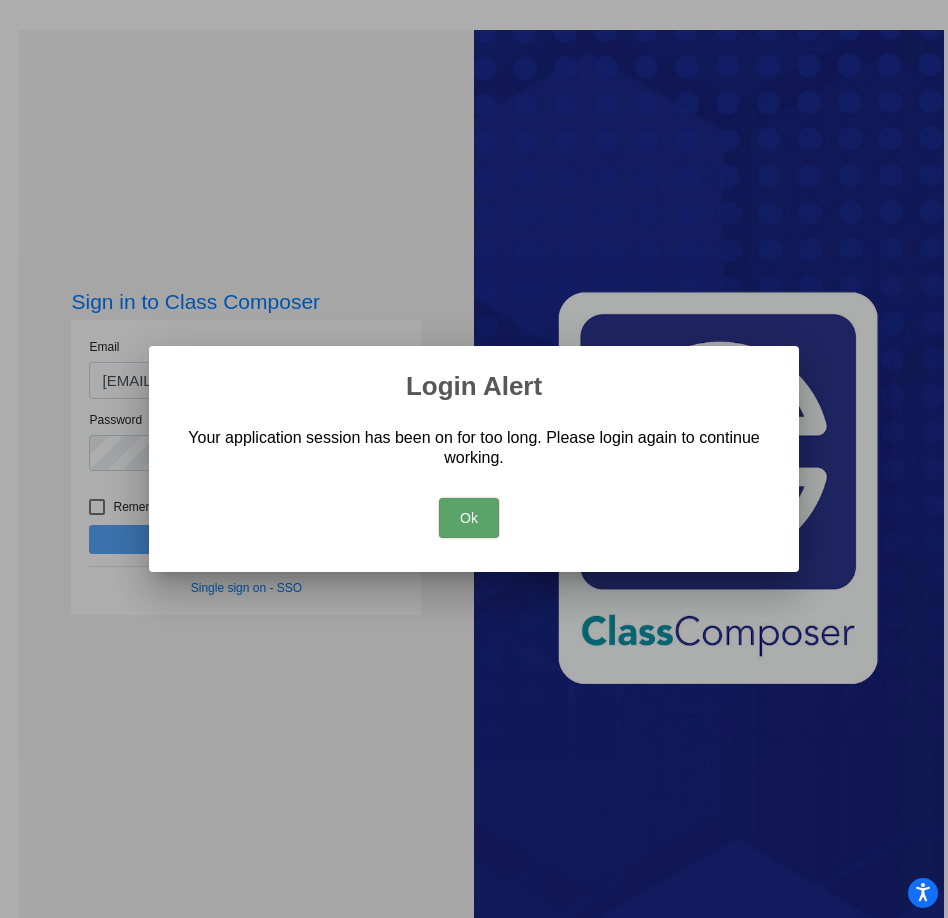 click on "Ok" at bounding box center (469, 518) 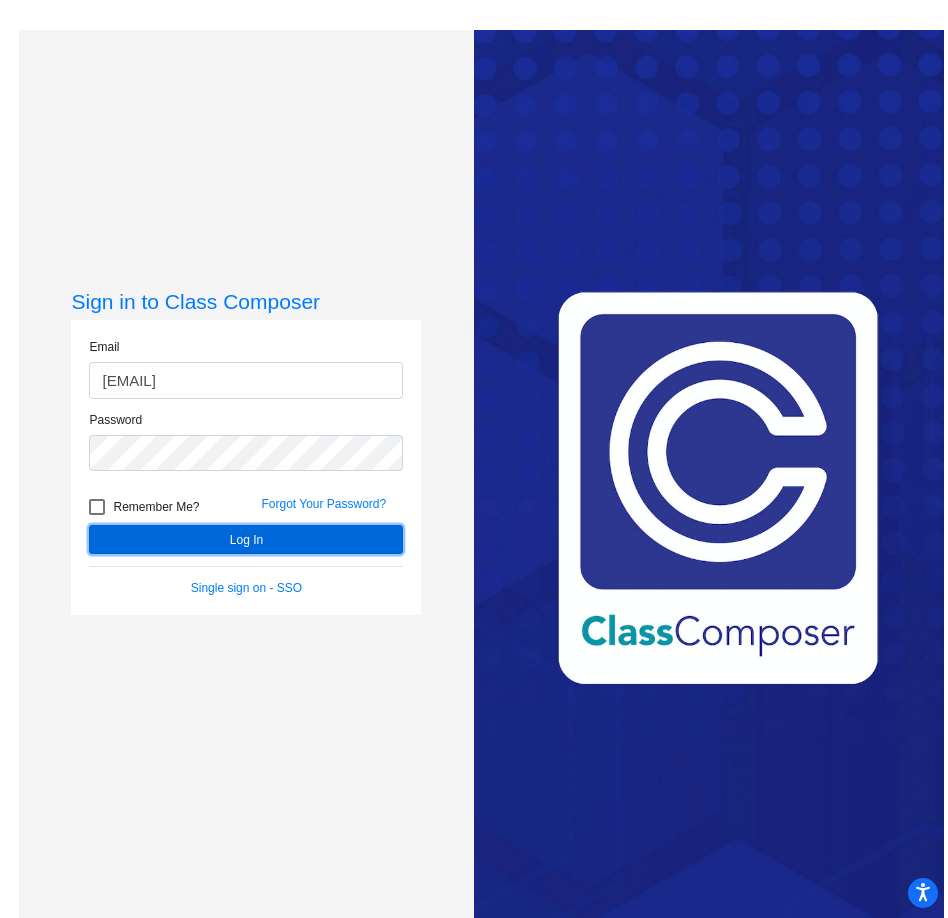 click on "Log In" 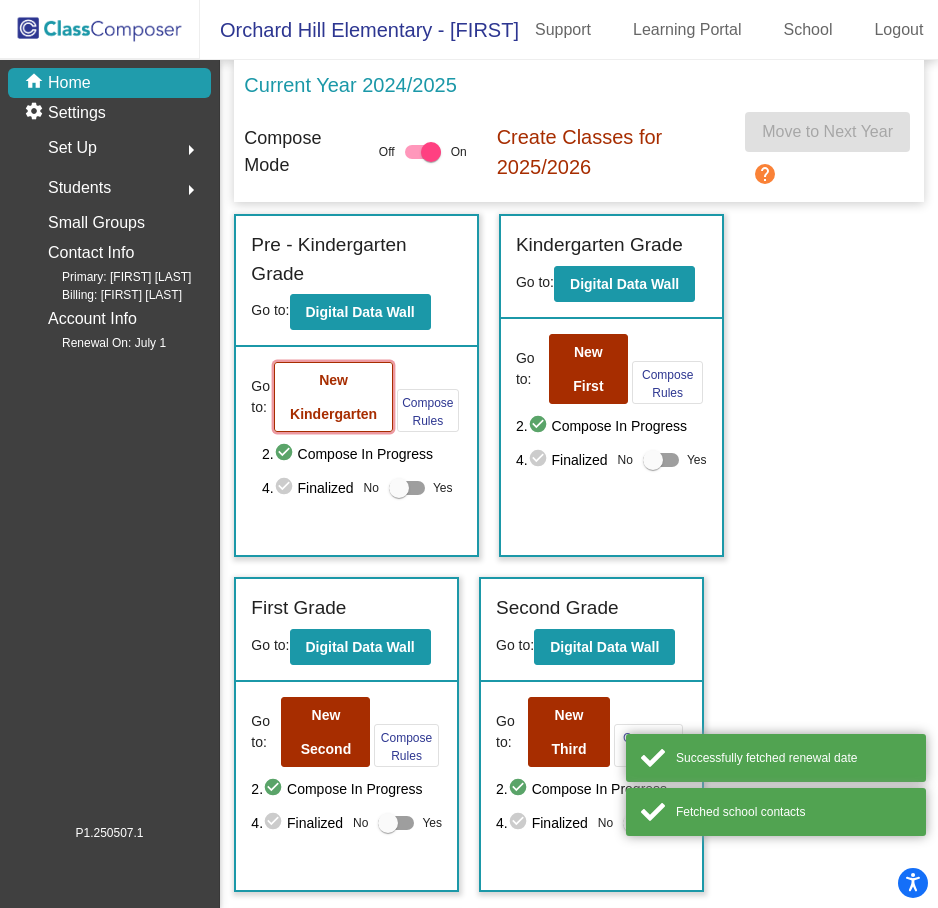 click on "New Kindergarten" 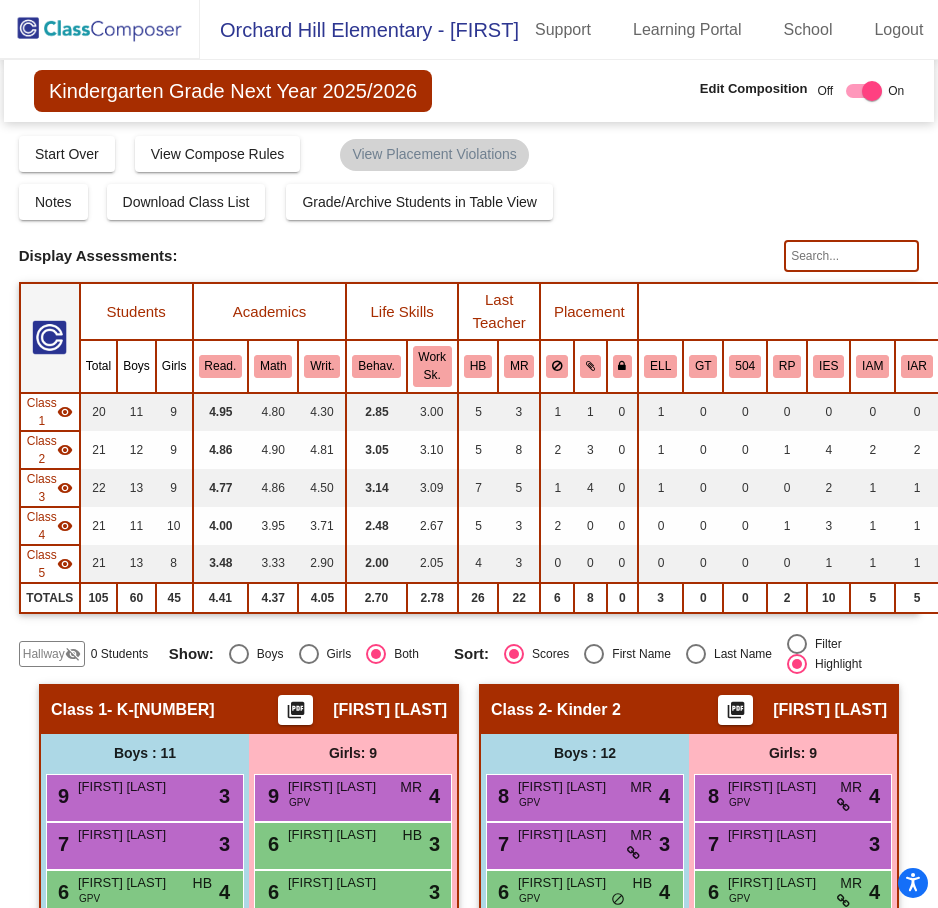 click 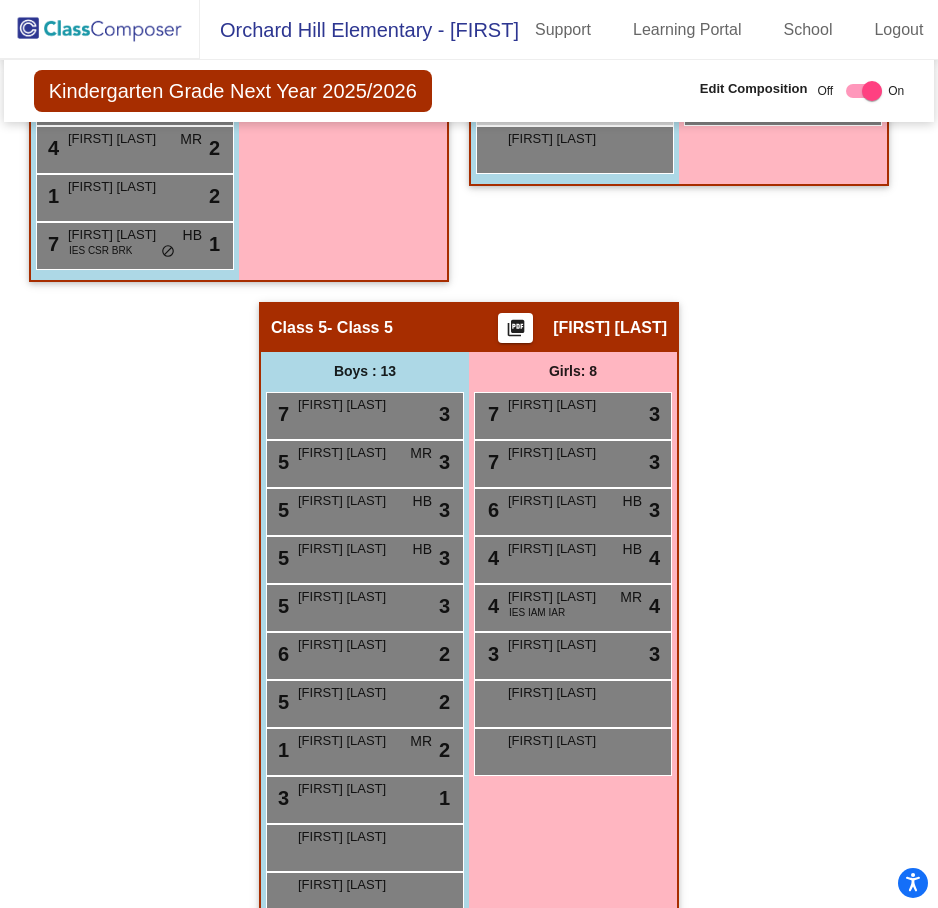 scroll, scrollTop: 1917, scrollLeft: 0, axis: vertical 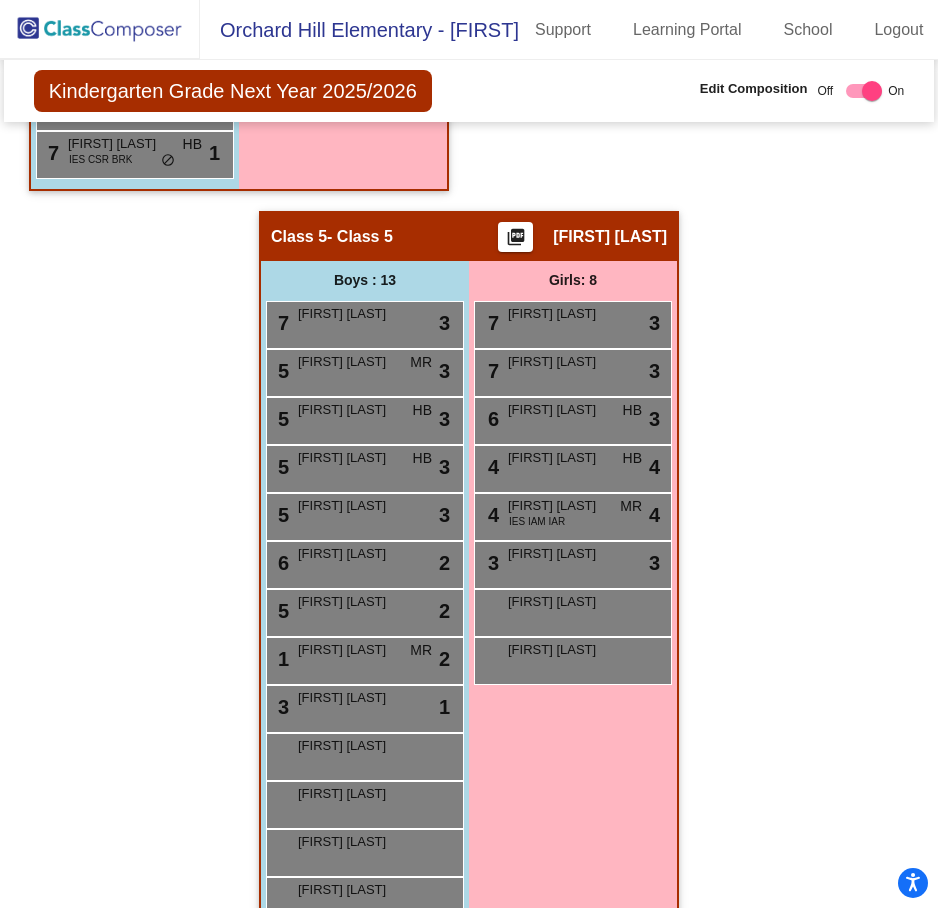 type on "[LAST]" 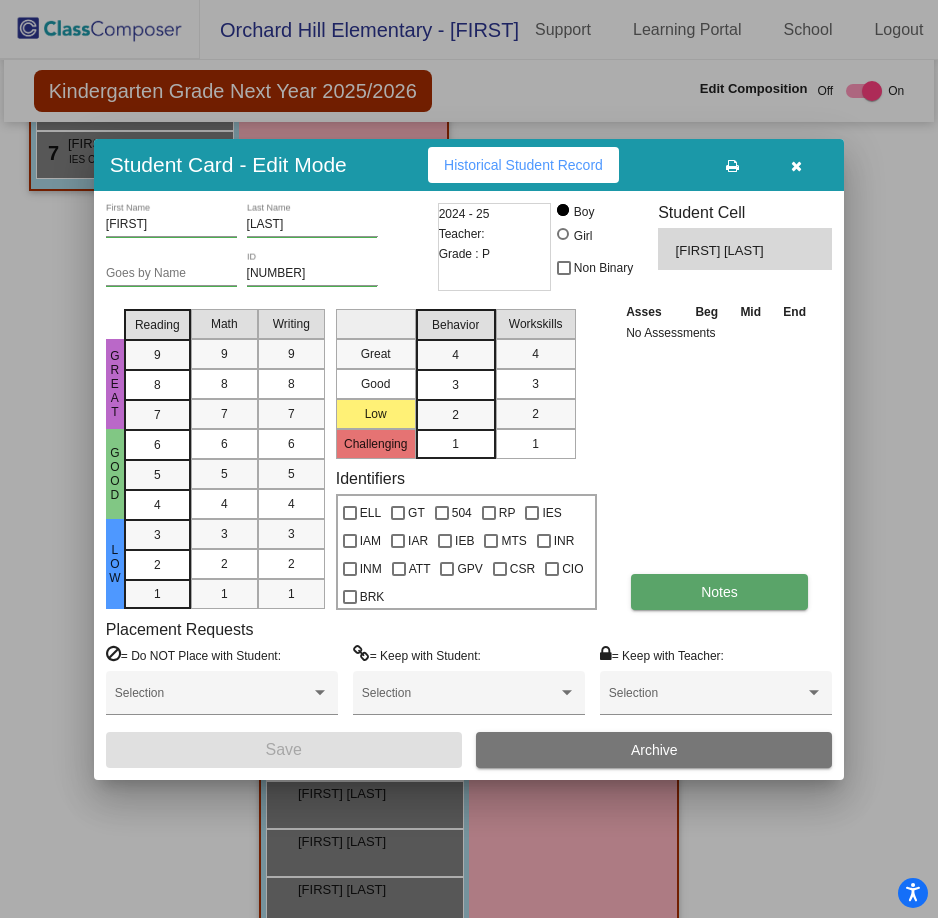 click on "Notes" at bounding box center [719, 592] 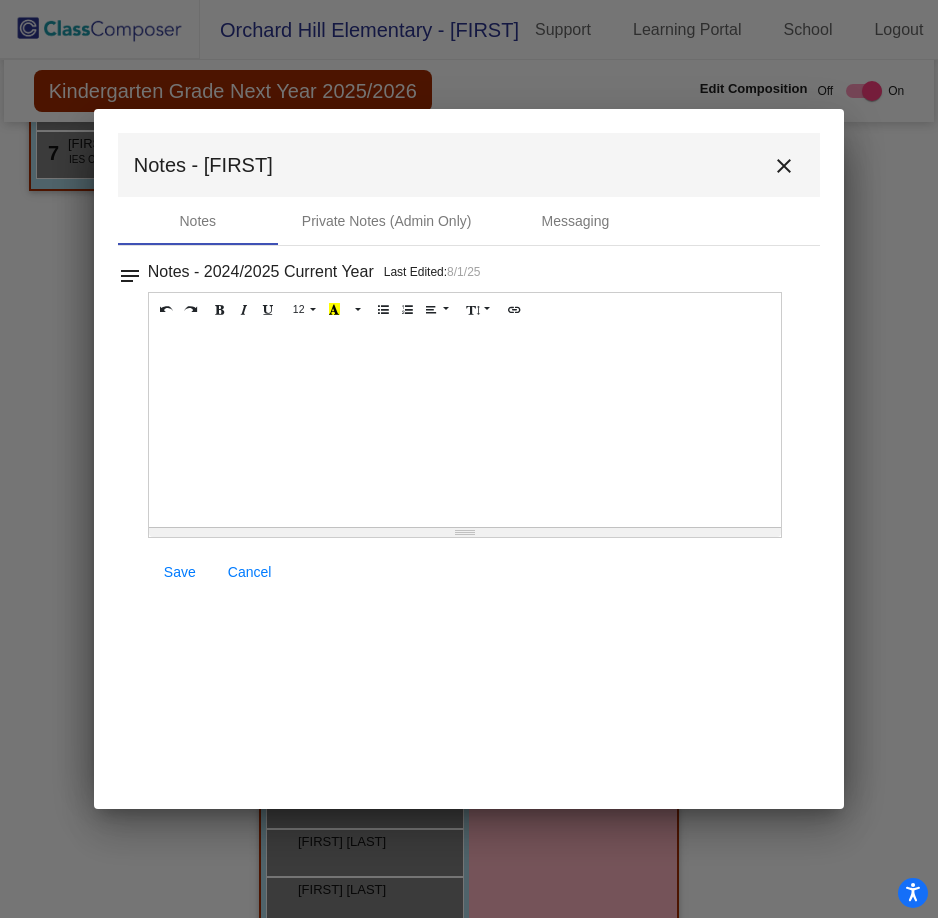 click at bounding box center (465, 427) 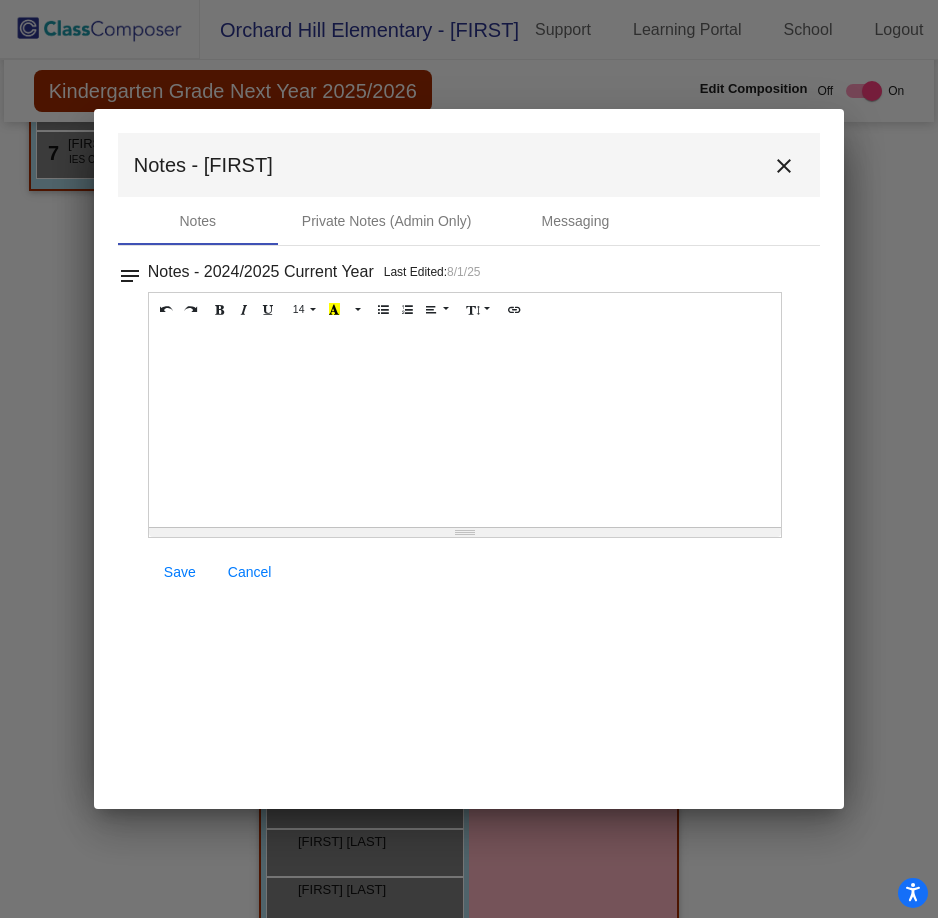type 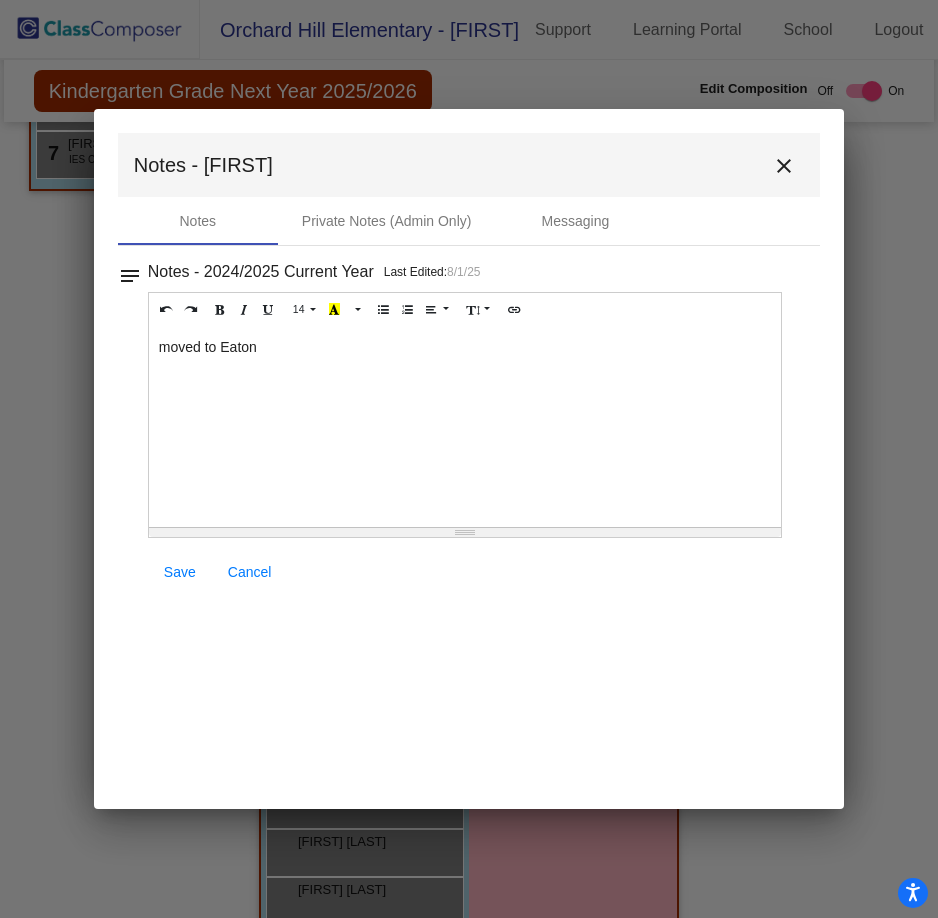 click on "Save" at bounding box center (180, 572) 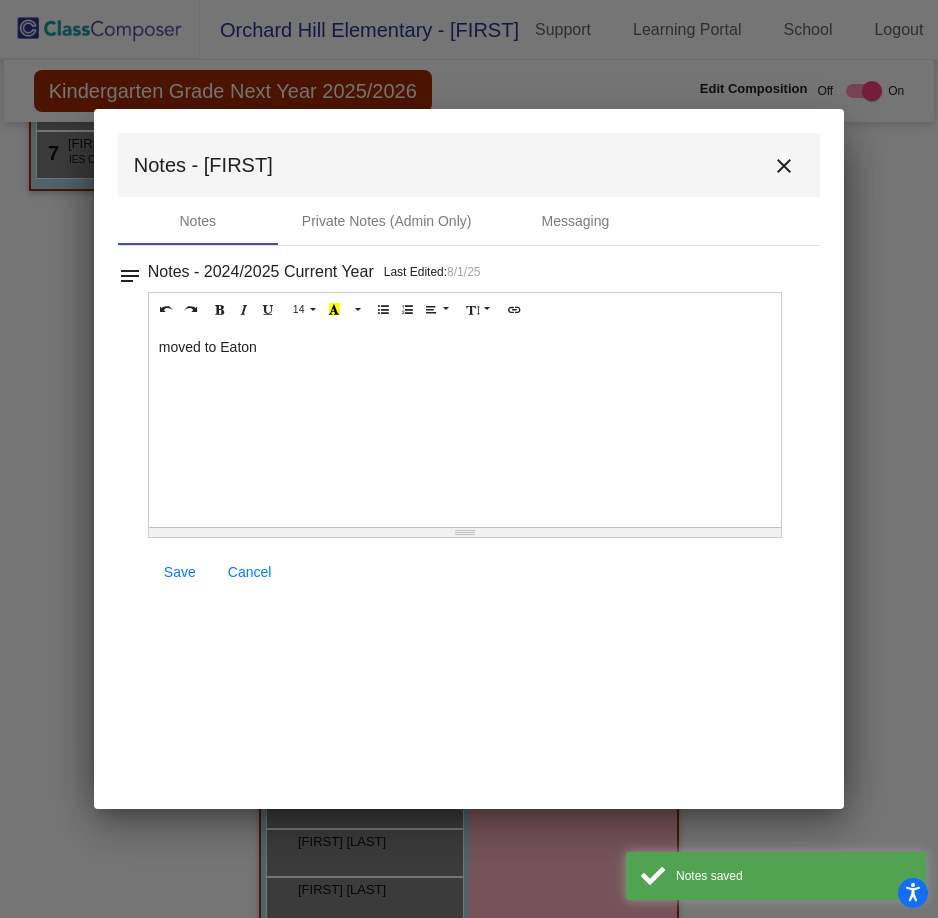 click on "close" at bounding box center (784, 166) 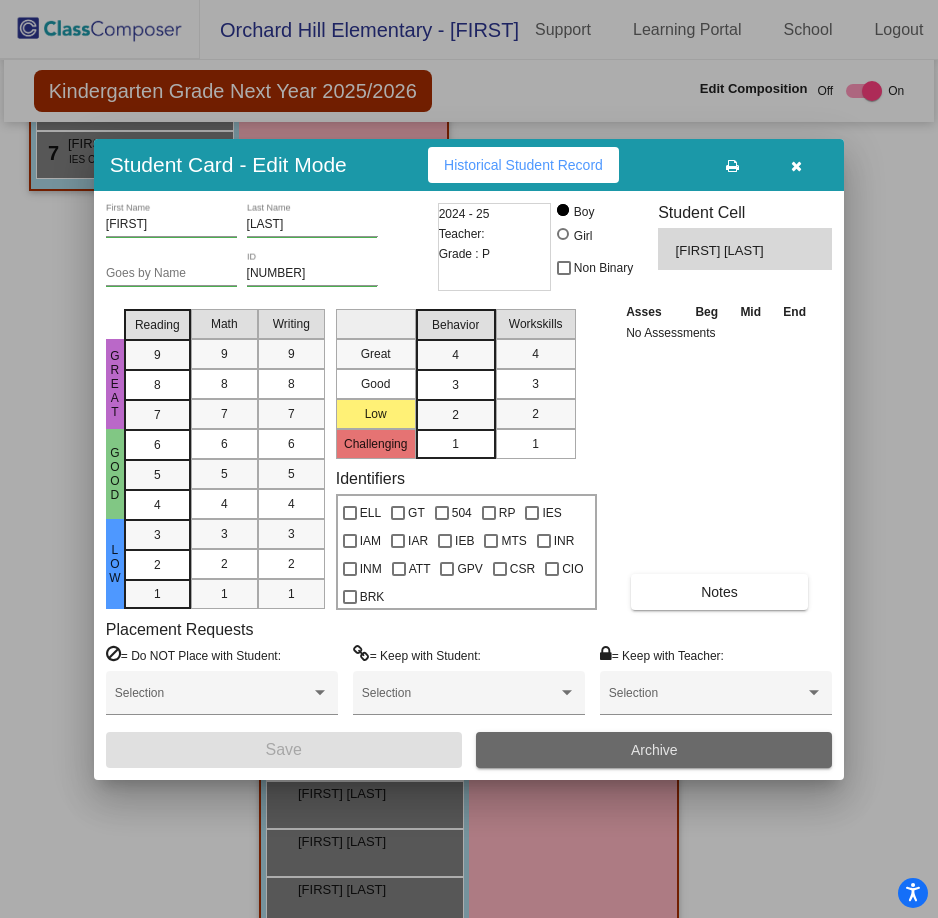 click on "Archive" at bounding box center [654, 750] 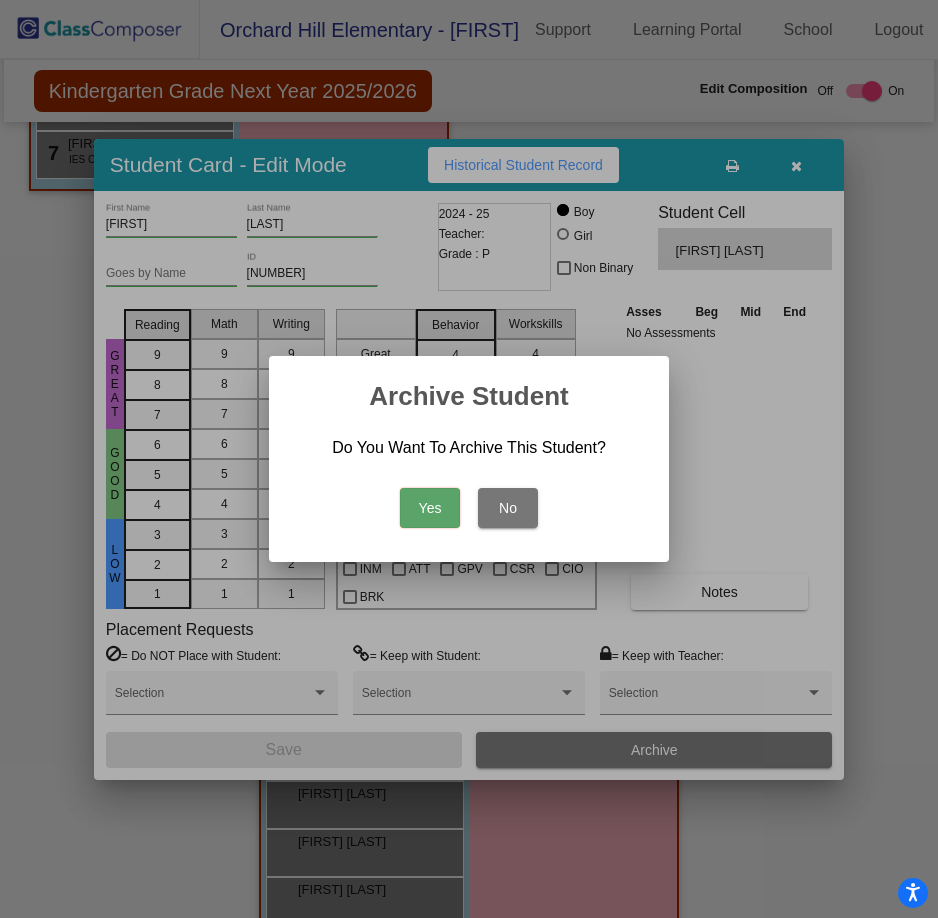click on "Yes" at bounding box center (430, 508) 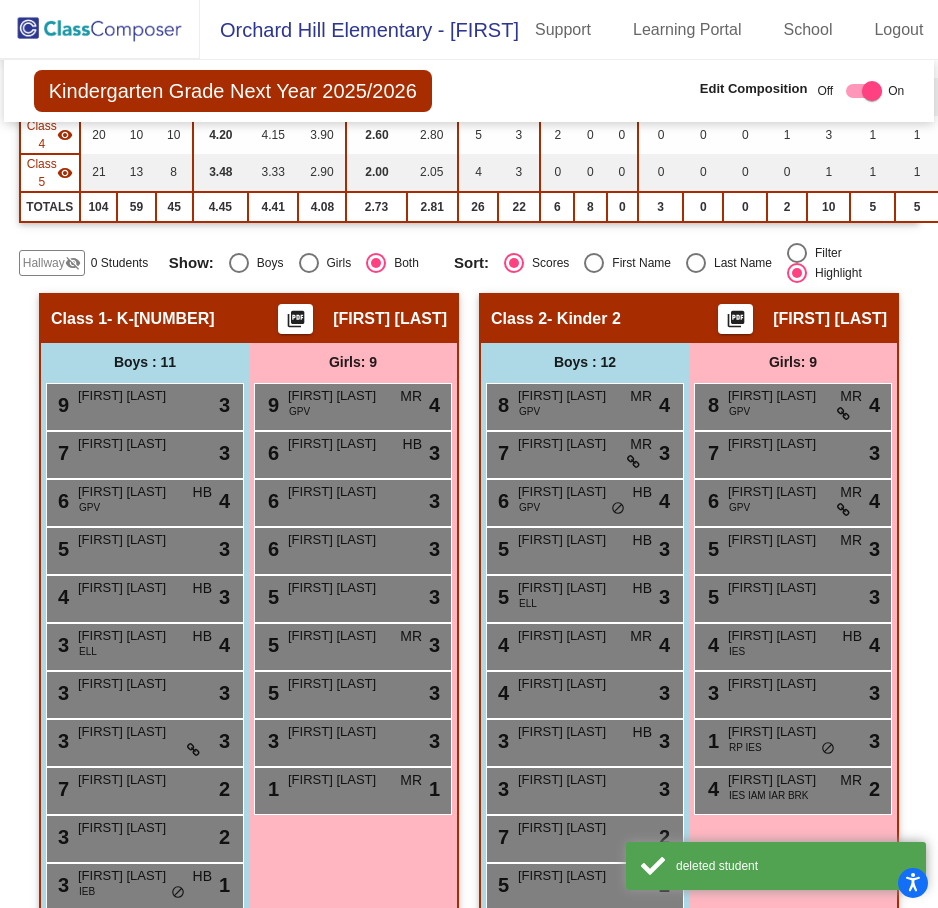 scroll, scrollTop: 0, scrollLeft: 0, axis: both 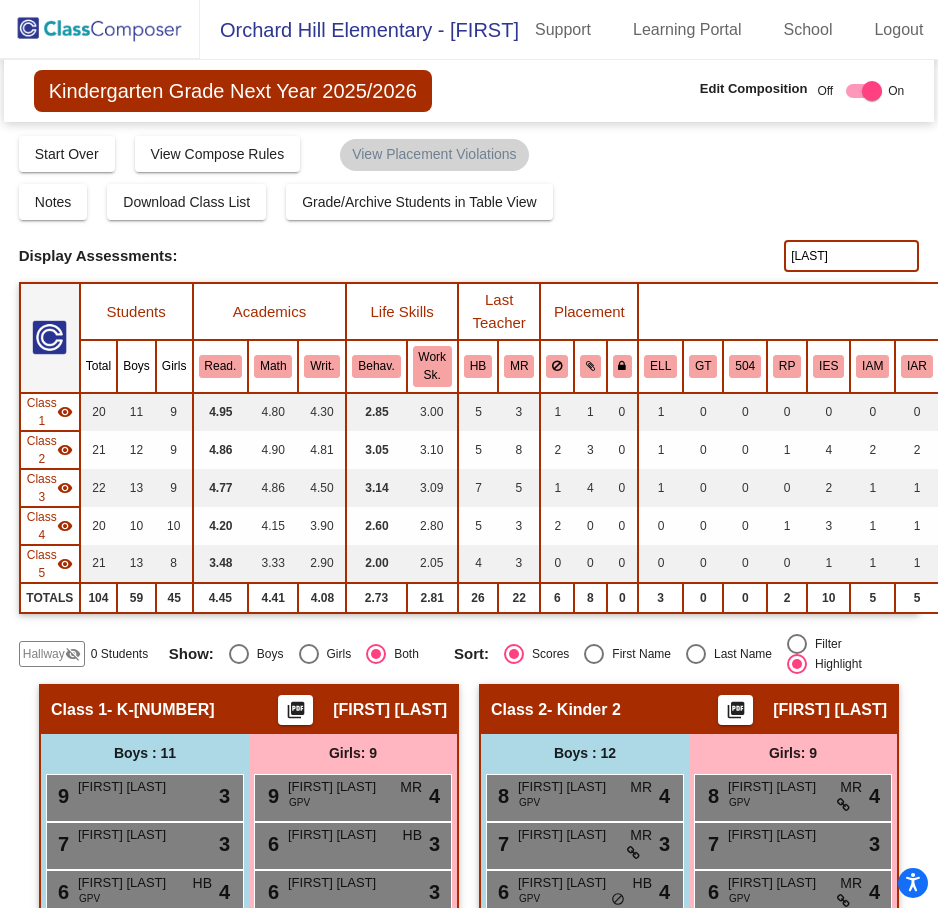 click 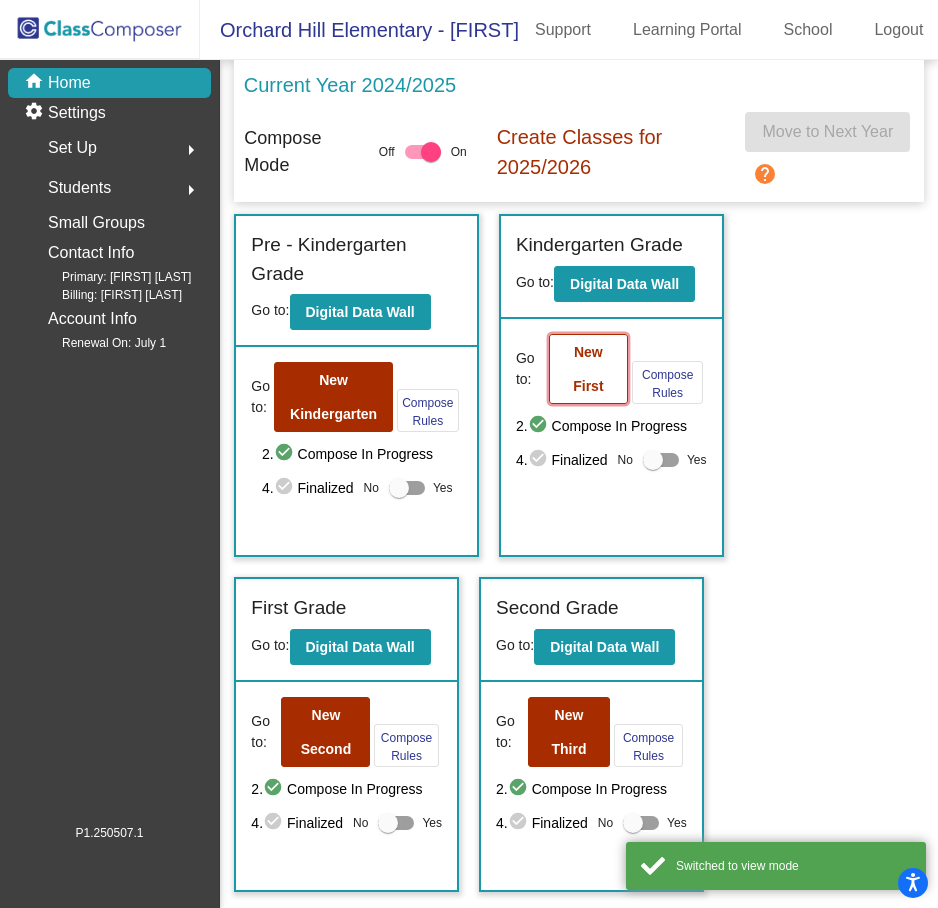 click on "New First" 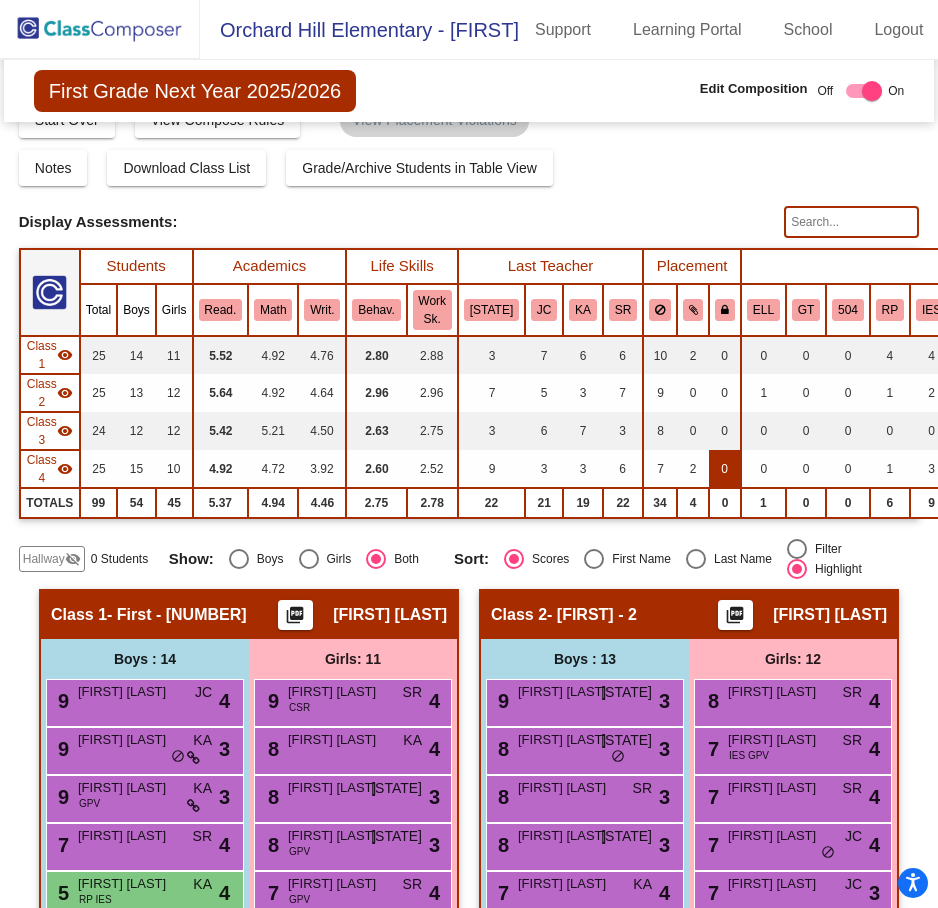 scroll, scrollTop: 0, scrollLeft: 0, axis: both 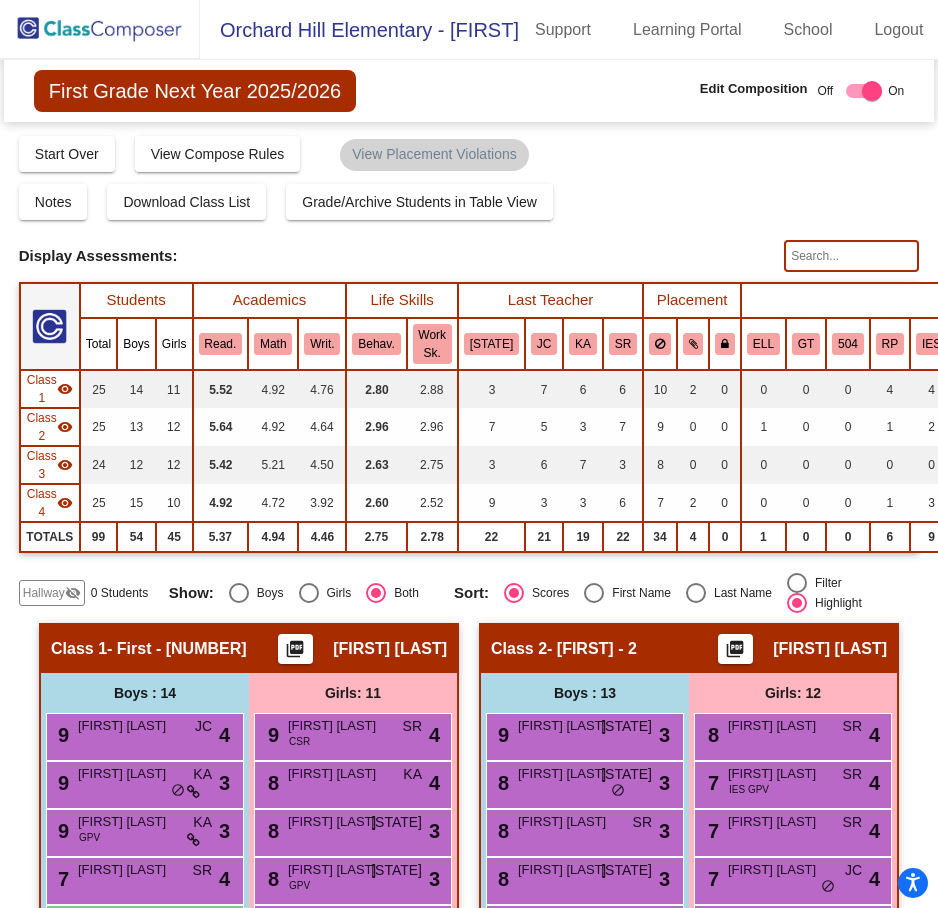 click 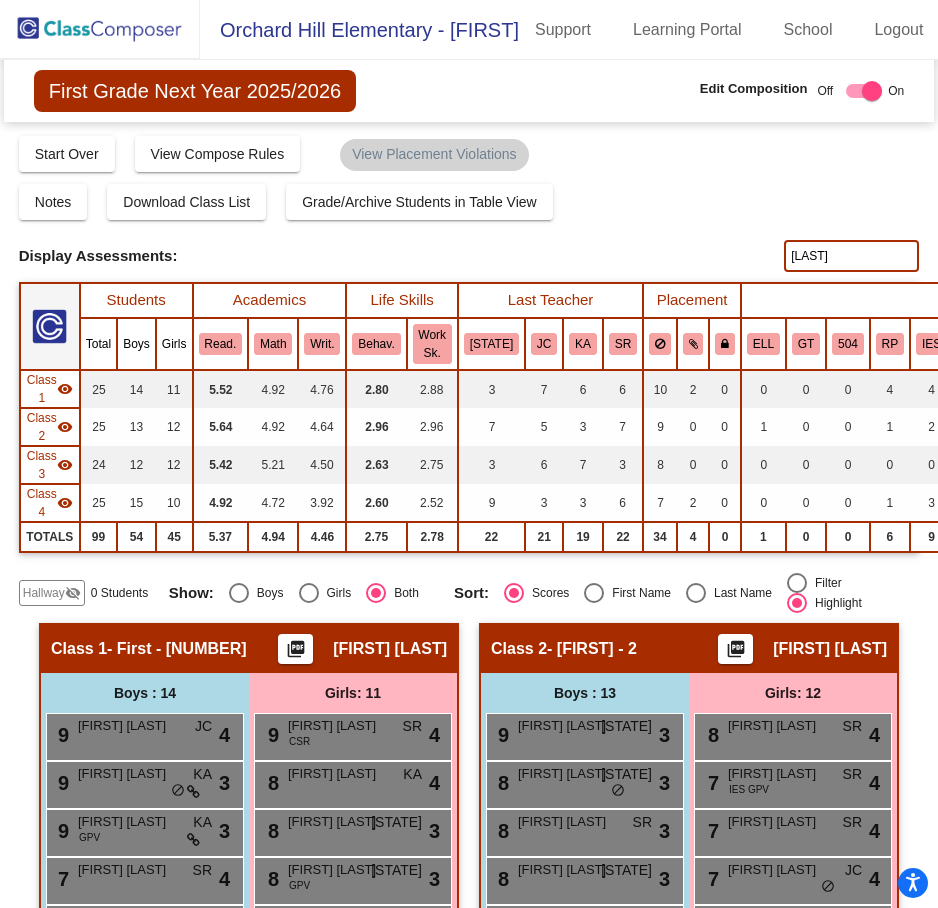 type on "[LAST]" 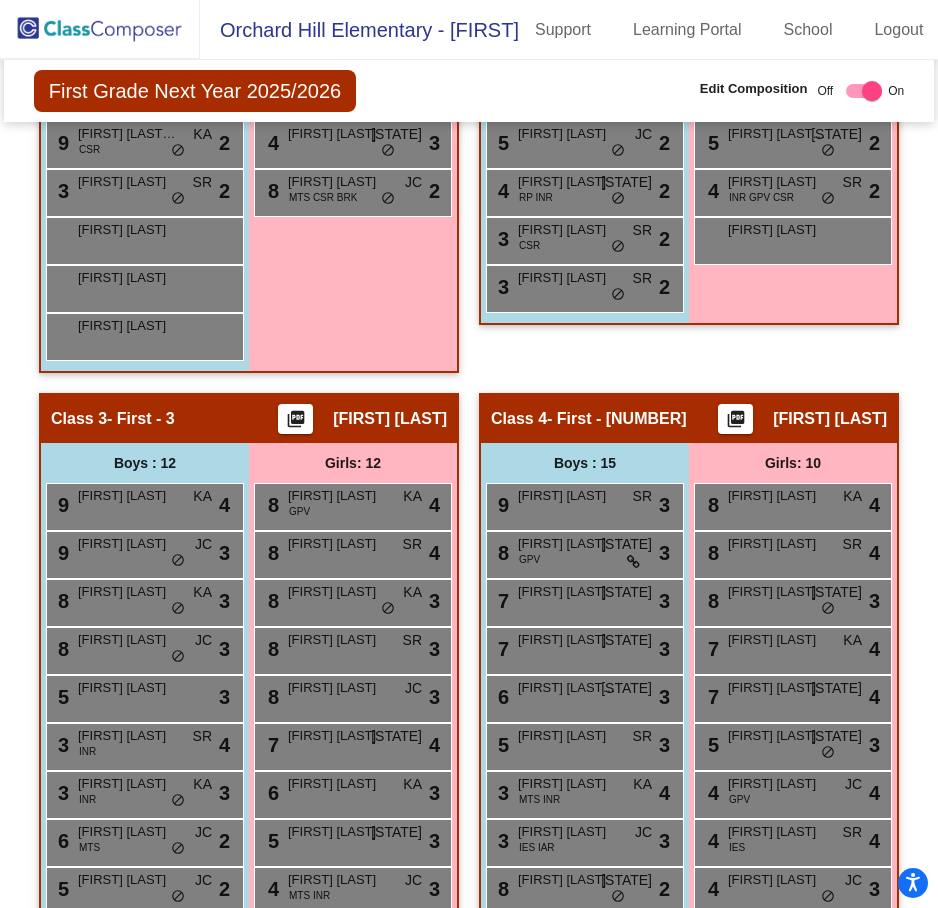 scroll, scrollTop: 1191, scrollLeft: 0, axis: vertical 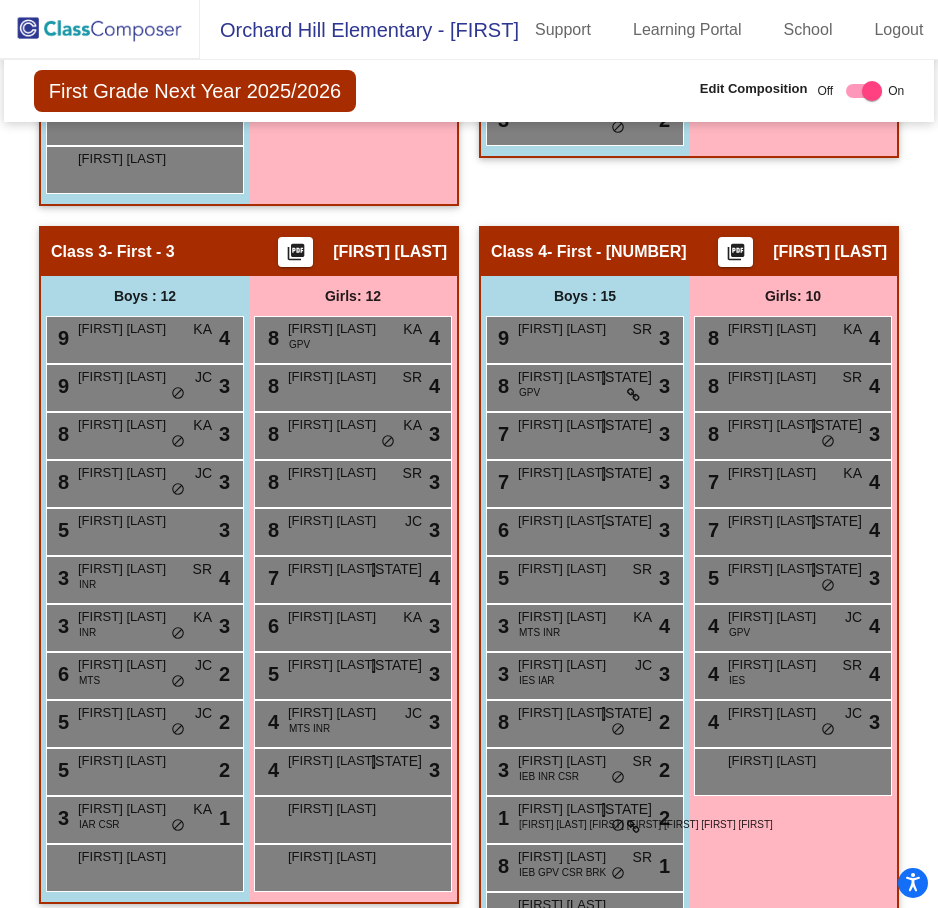 click on "[NUMBER] [FIRST] [LAST] lock do_not_disturb_alt [NUMBER]" at bounding box center (792, -217) 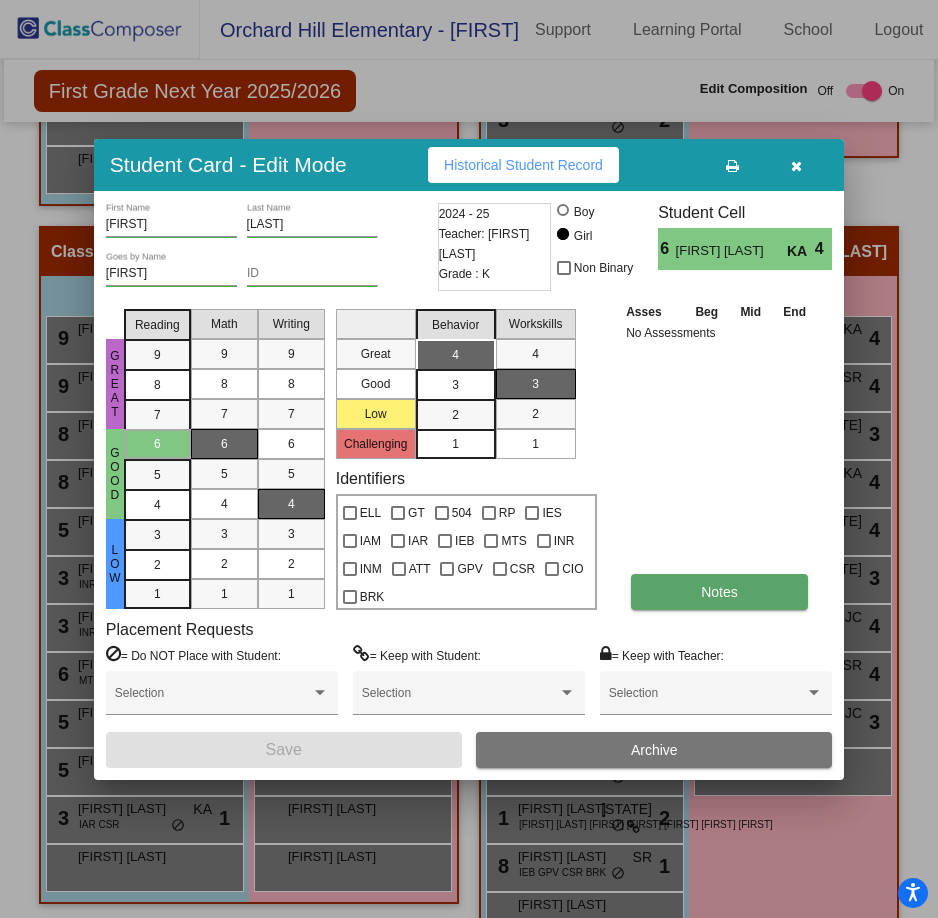 click on "Notes" at bounding box center [719, 592] 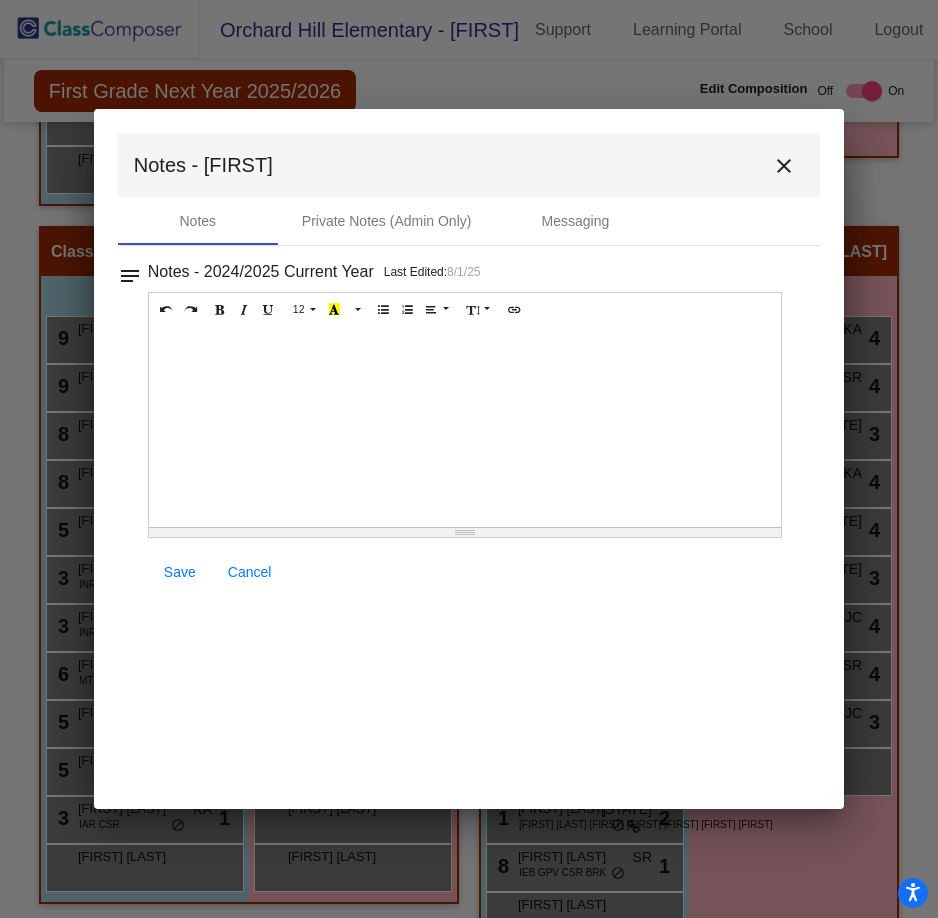 click at bounding box center [465, 427] 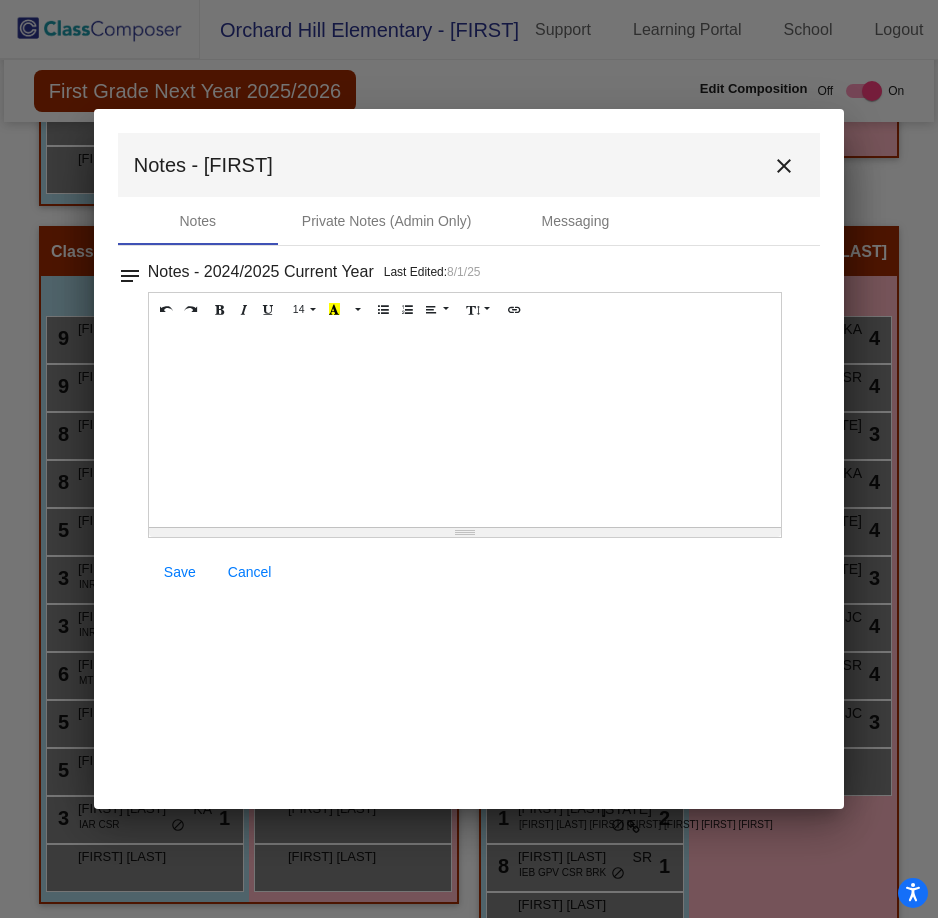 type 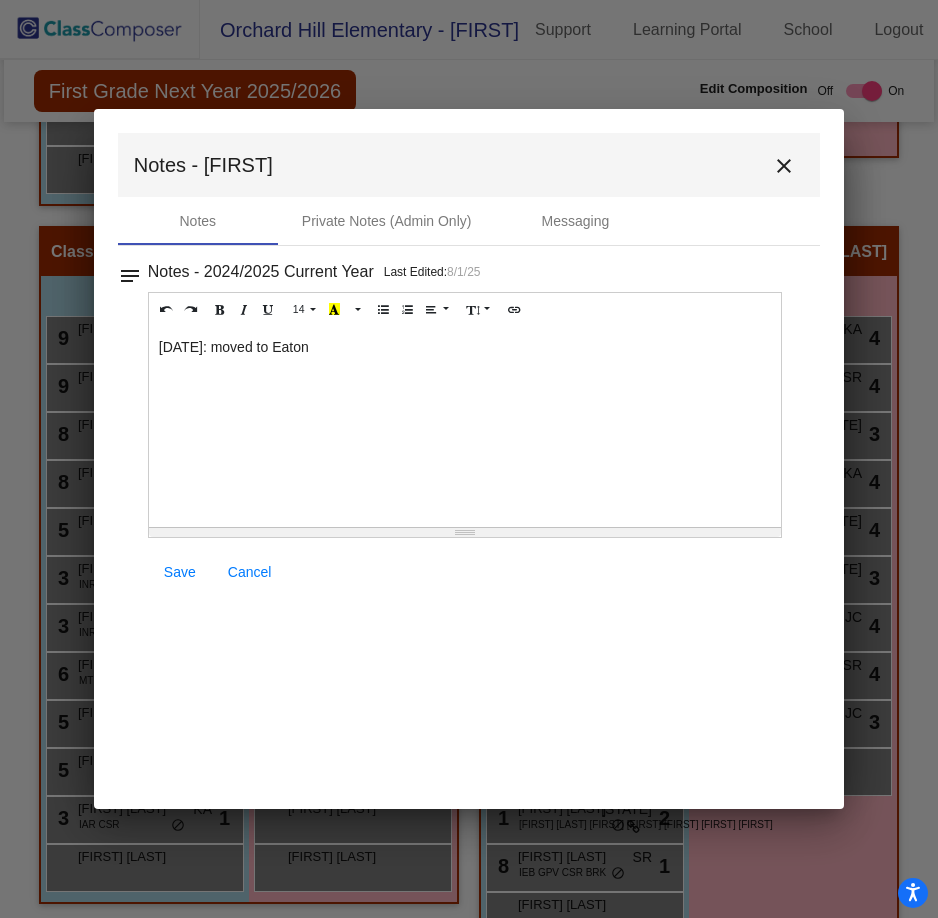 click on "Save" at bounding box center (180, 572) 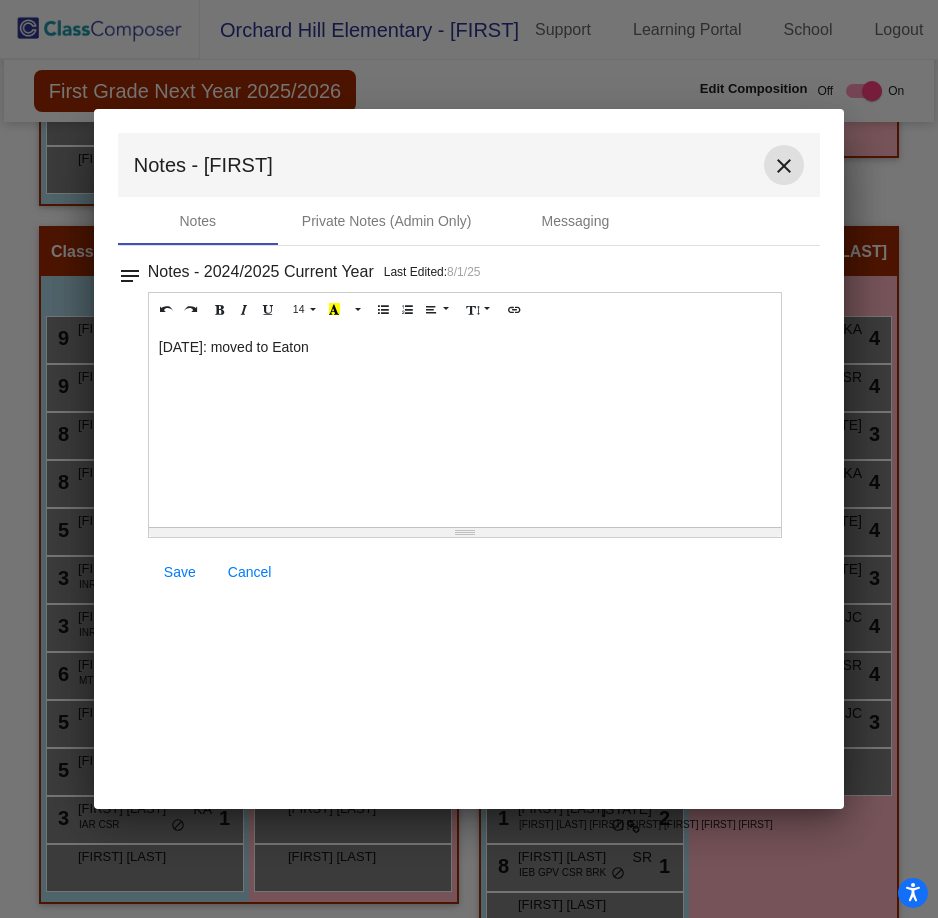 click on "close" at bounding box center (784, 166) 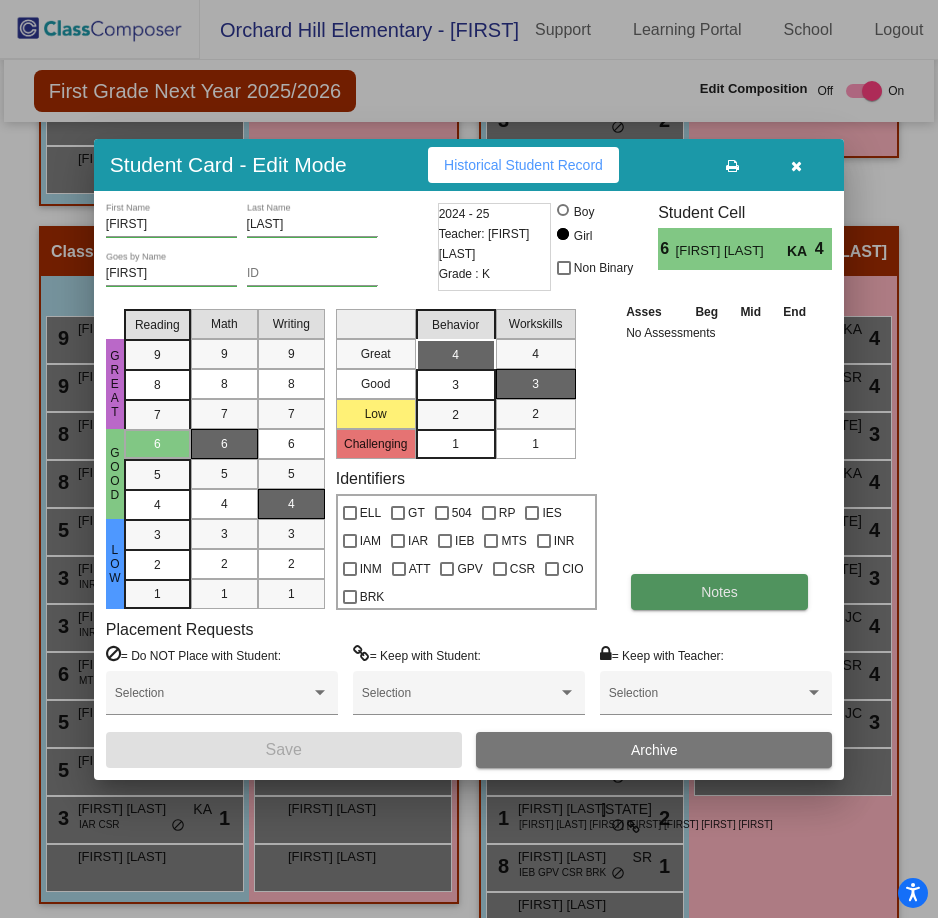 click on "Notes" at bounding box center (719, 592) 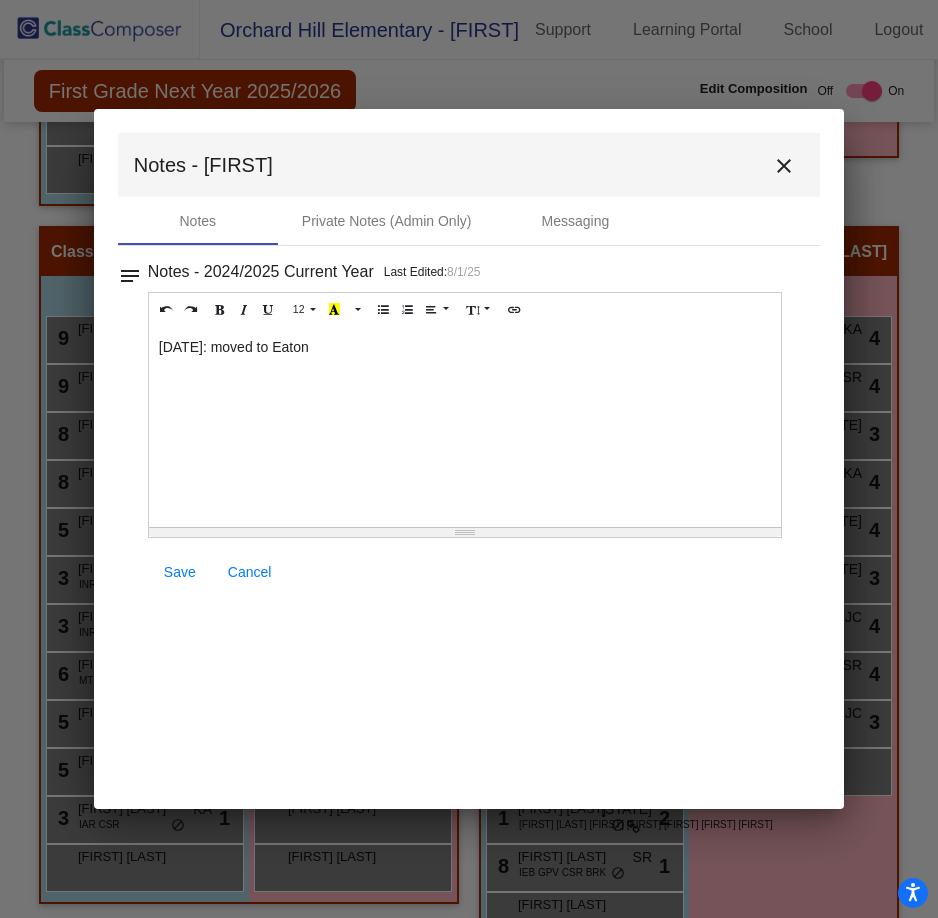 click on "[DATE]: moved to Eaton" at bounding box center [465, 427] 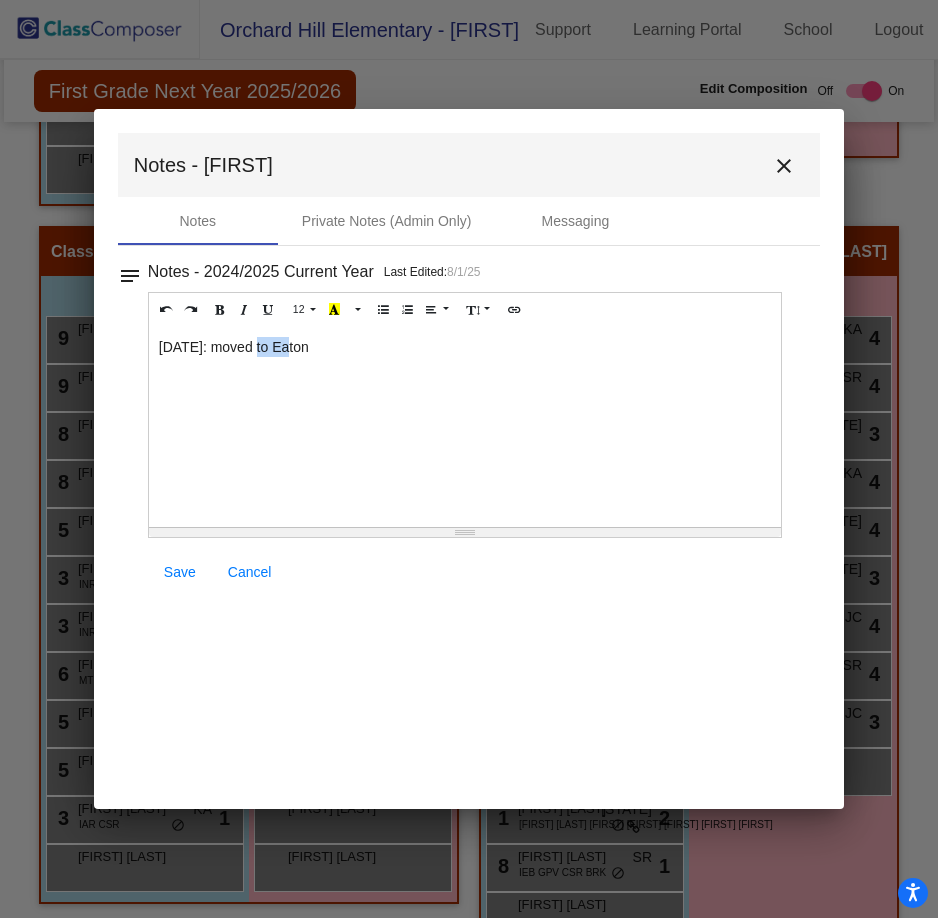 click on "[DATE]: moved to Eaton" at bounding box center [465, 427] 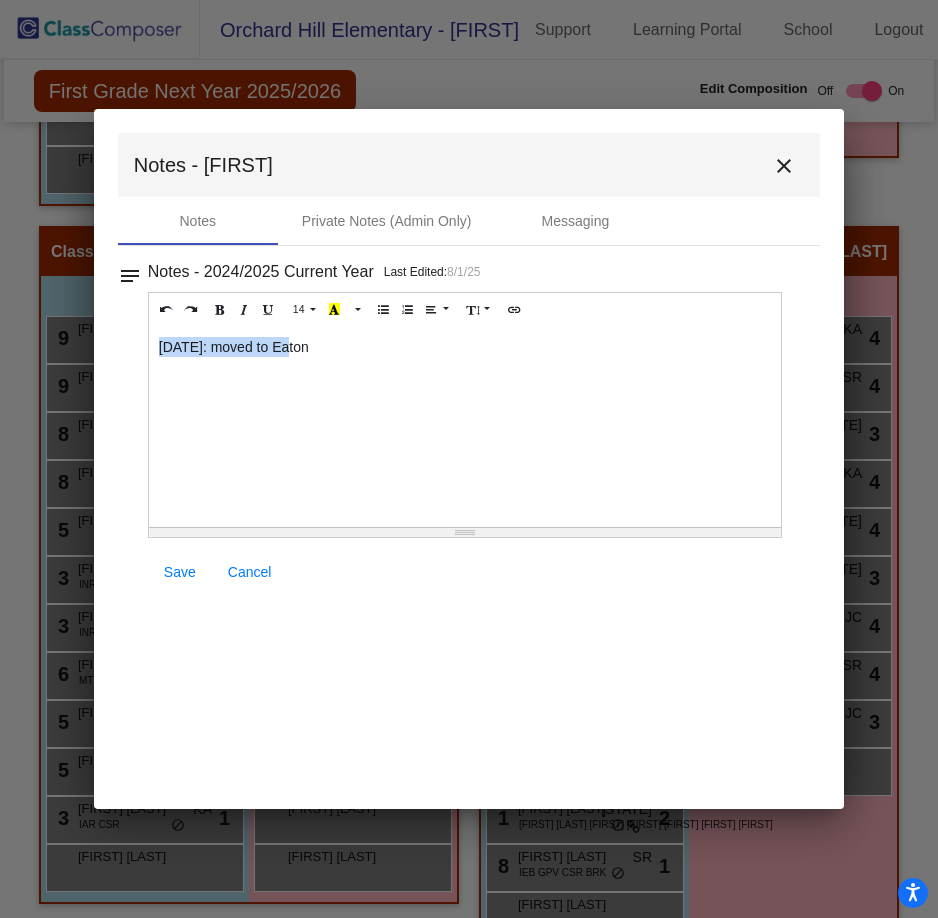 click on "[DATE]: moved to Eaton" at bounding box center (465, 427) 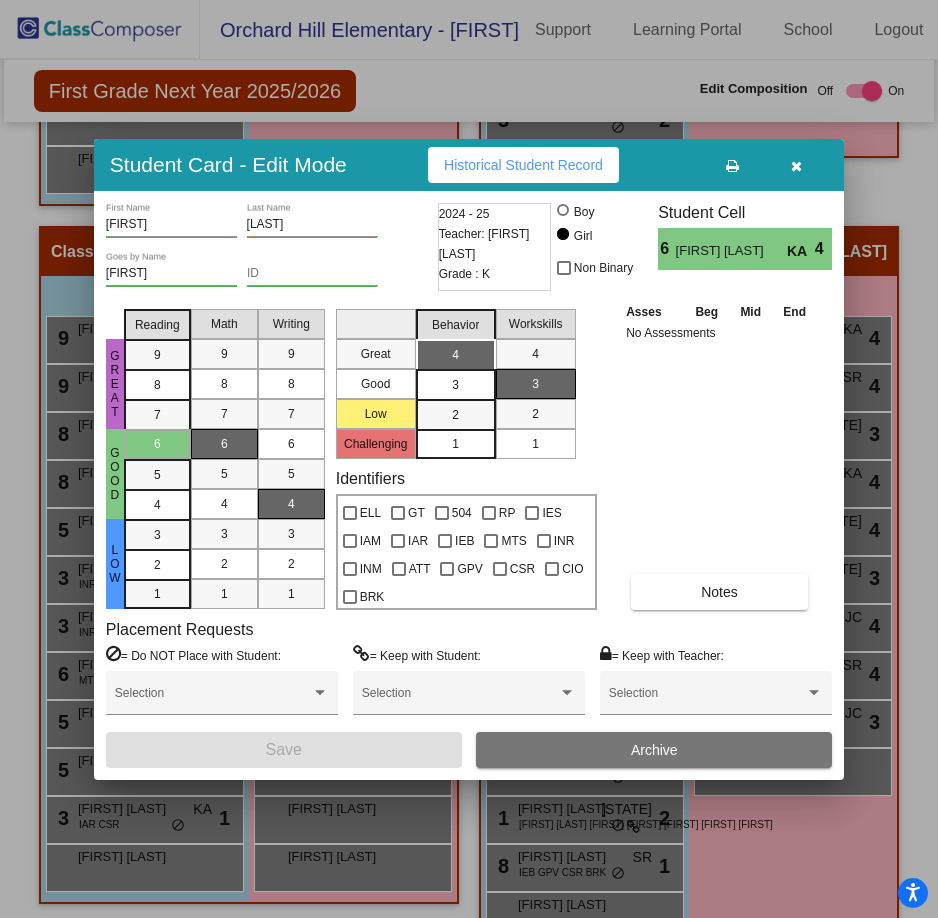 click on "Archive" at bounding box center [654, 750] 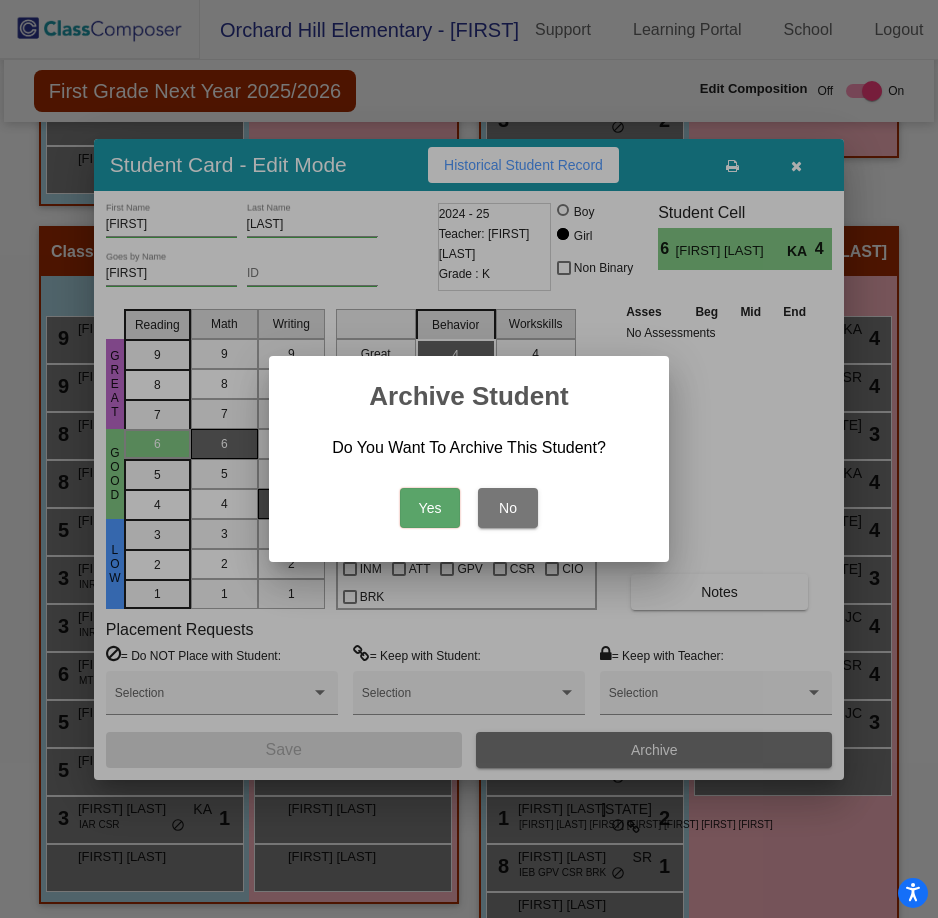 click on "Yes" at bounding box center [430, 508] 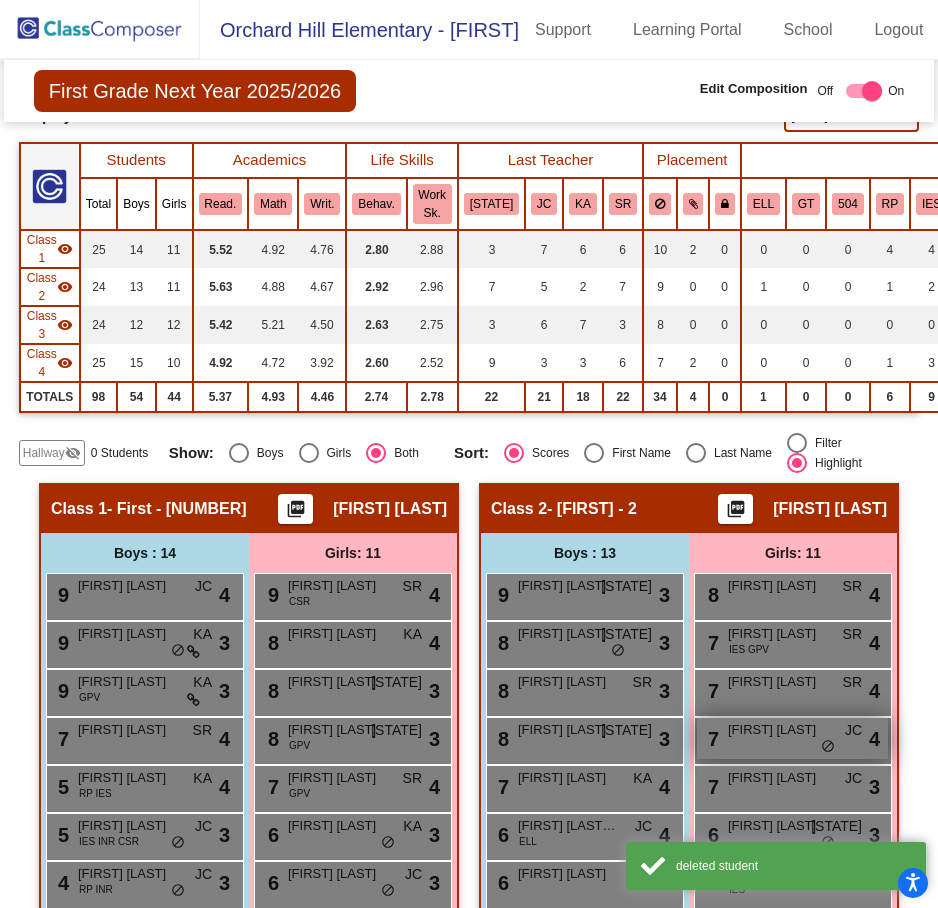 scroll, scrollTop: 0, scrollLeft: 0, axis: both 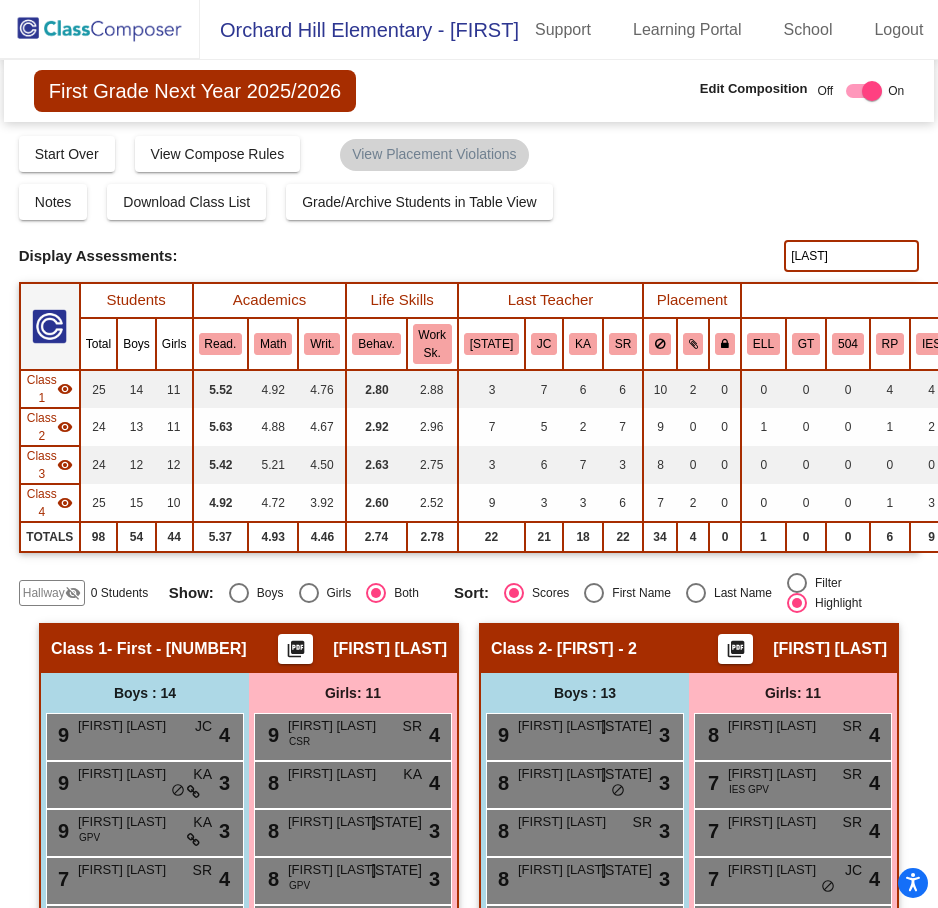 click 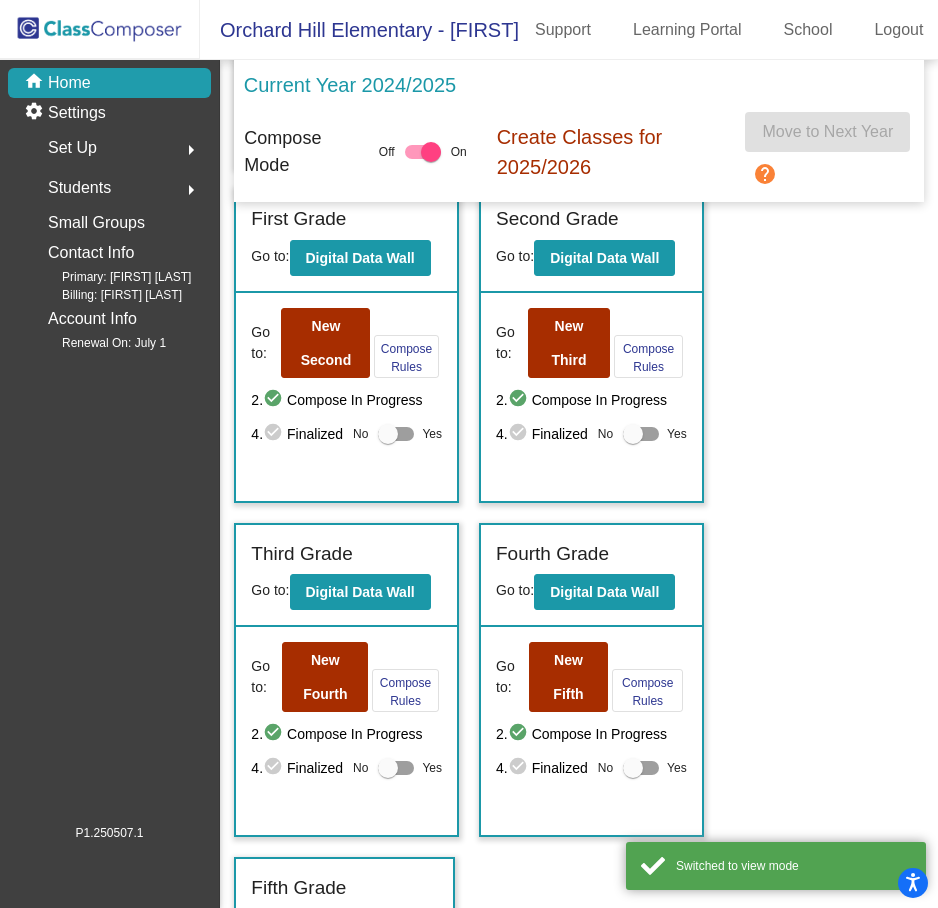 scroll, scrollTop: 390, scrollLeft: 0, axis: vertical 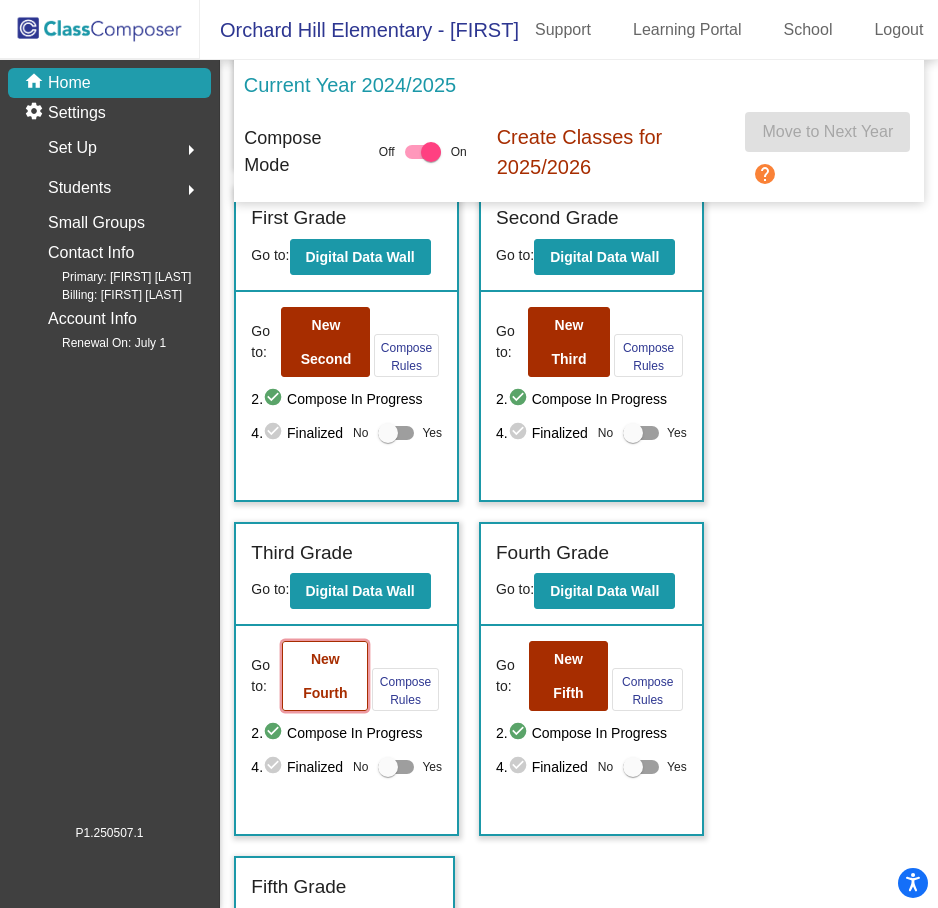 click on "New Fourth" 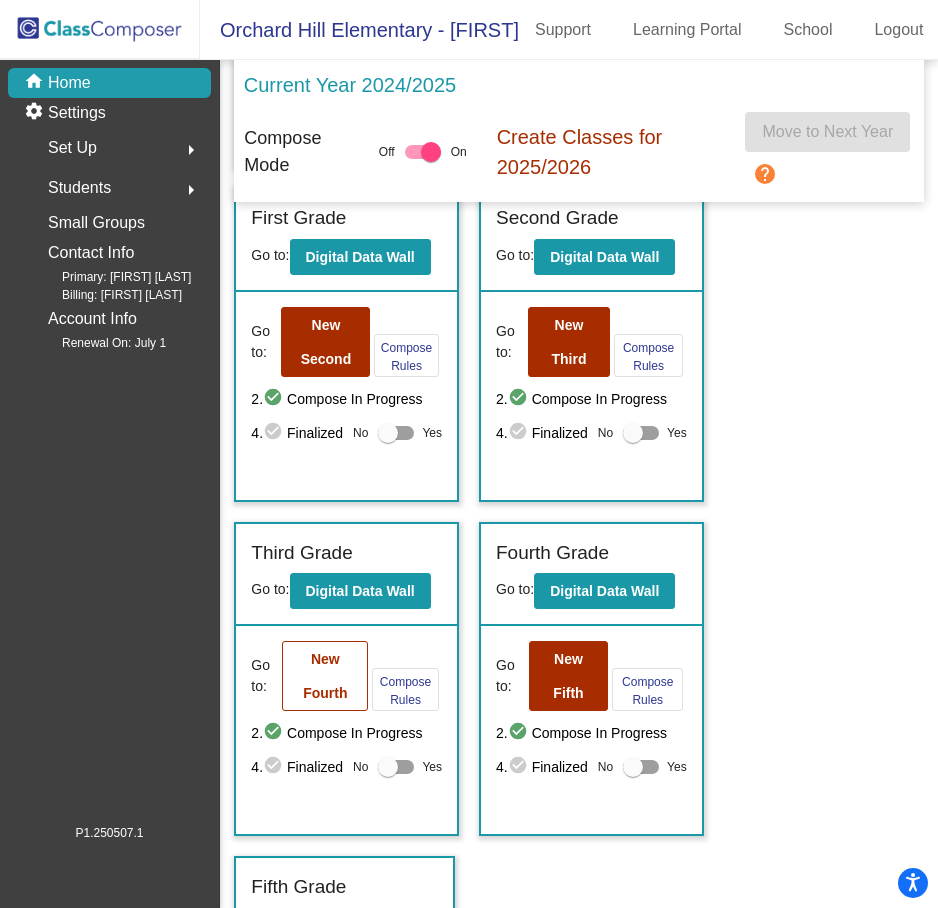 scroll, scrollTop: 0, scrollLeft: 0, axis: both 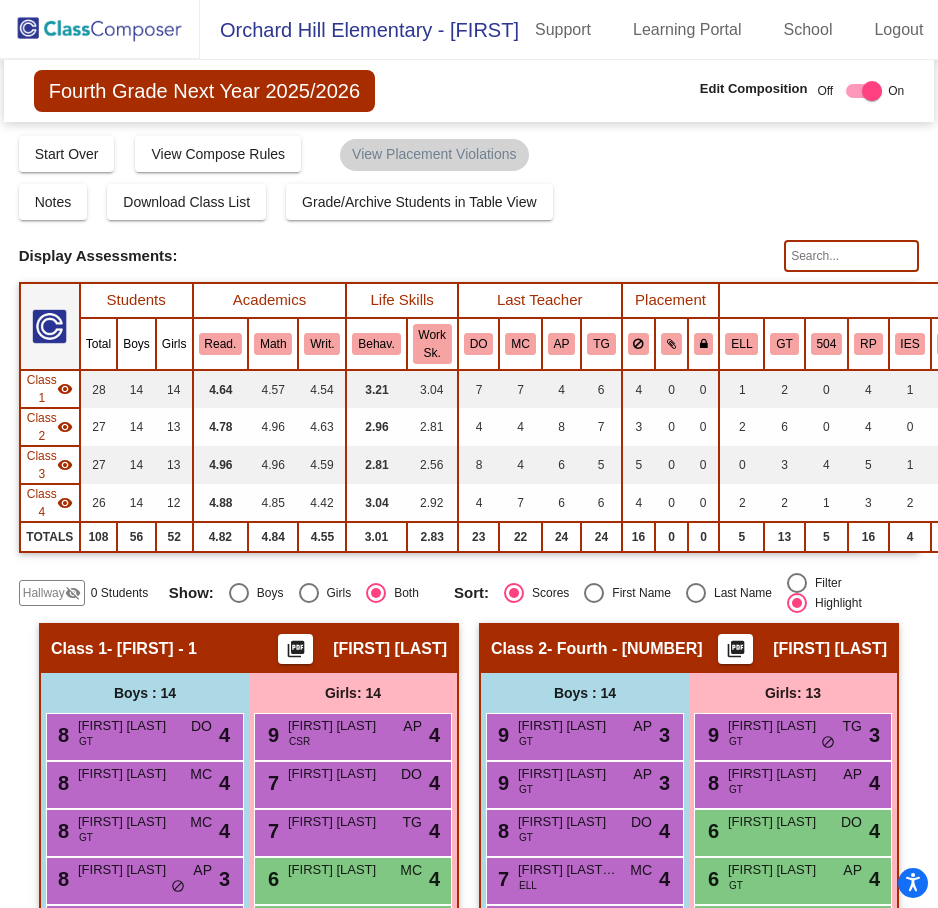 click 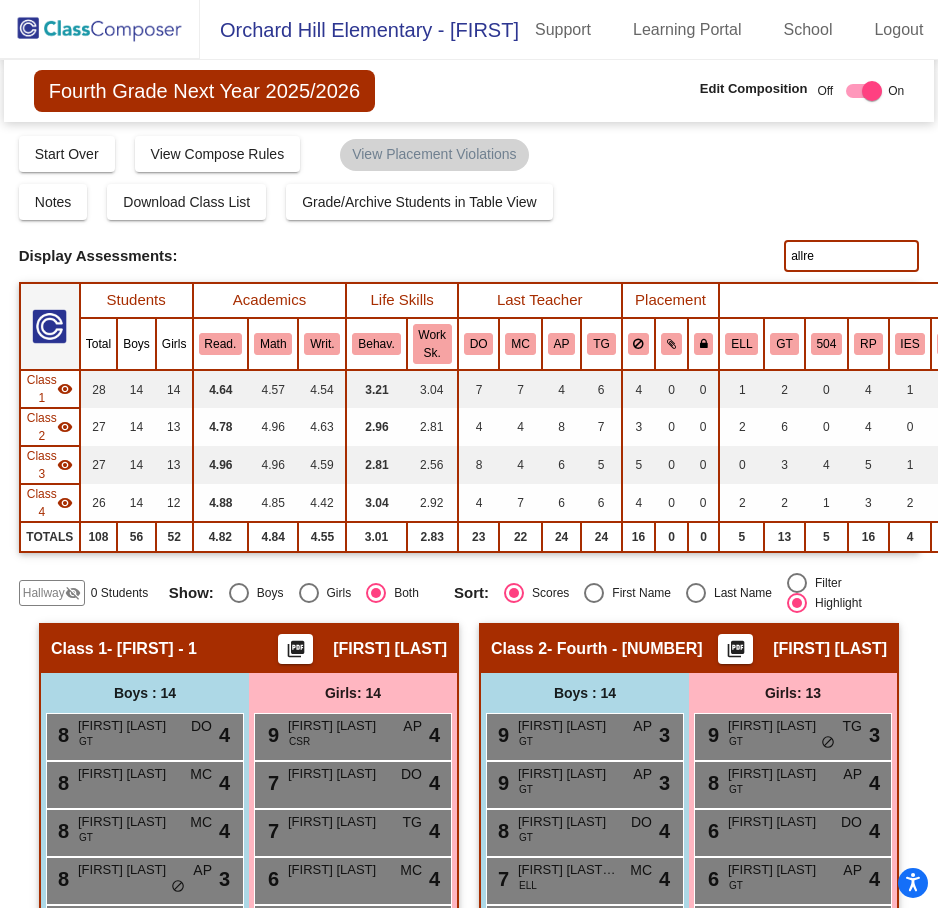 type on "[LAST]" 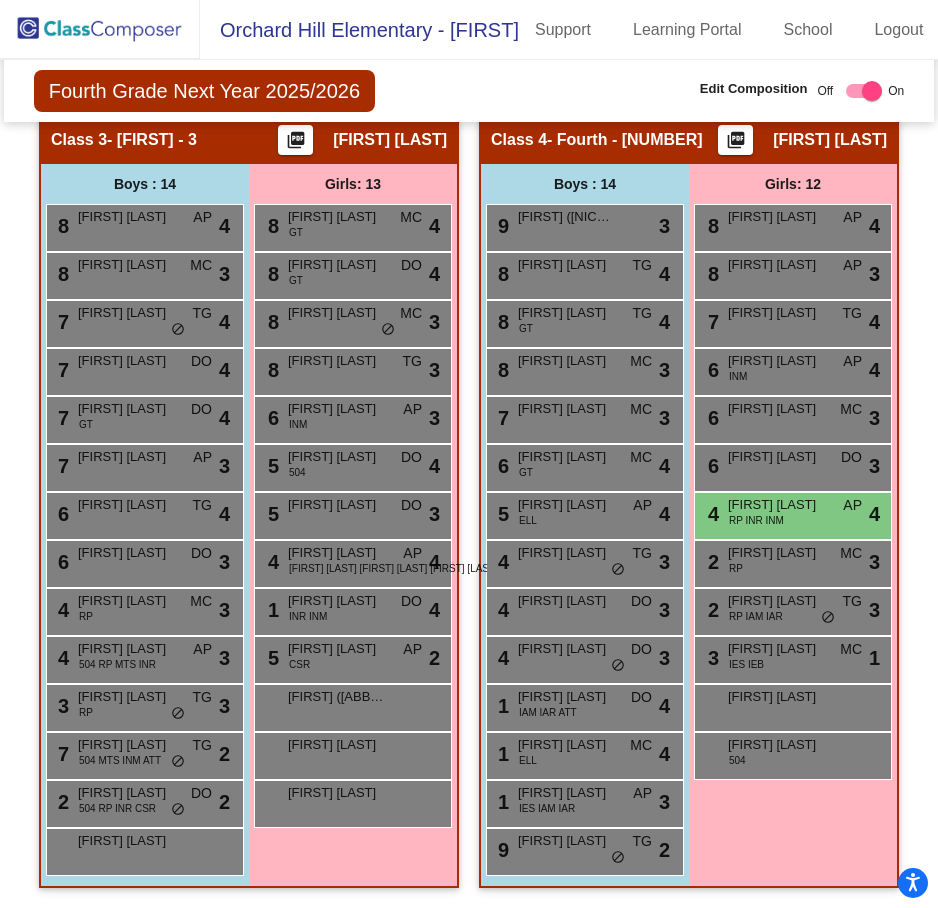 scroll, scrollTop: 1961, scrollLeft: 0, axis: vertical 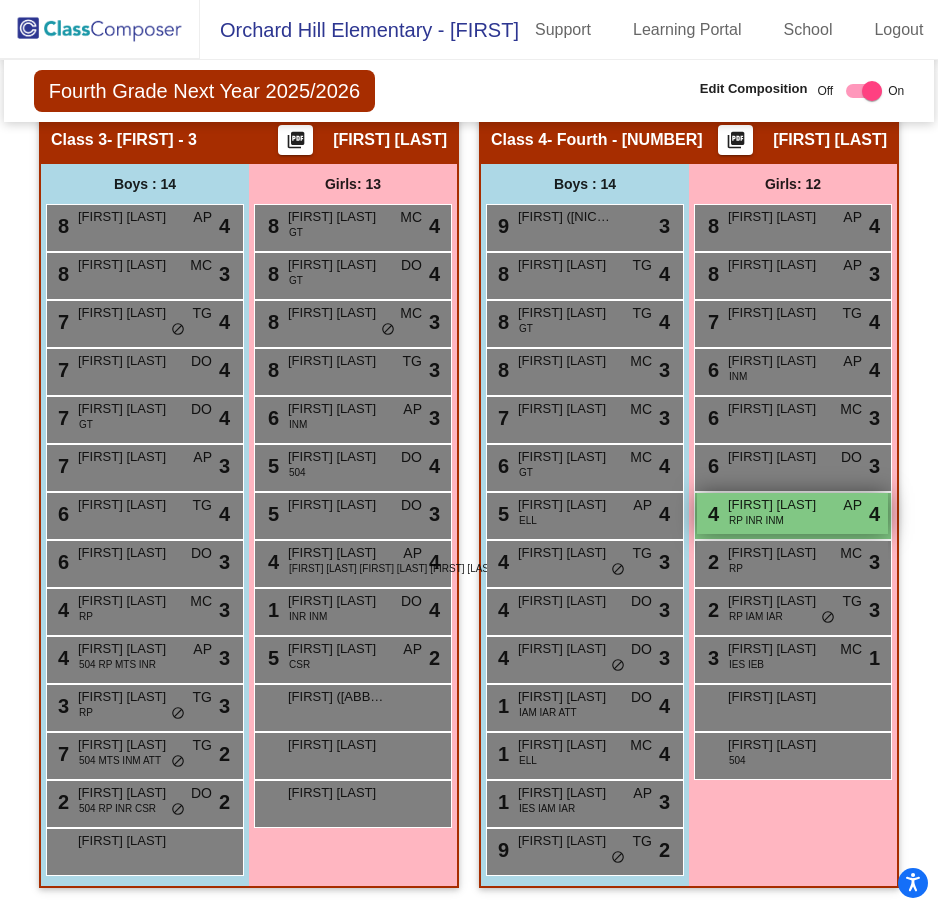 click on "[NUMBER] [FIRST] [LAST] [FIRST] [LAST] [FIRST] [LAST] [FIRST] lock do_not_disturb_alt [NUMBER]" at bounding box center [792, 513] 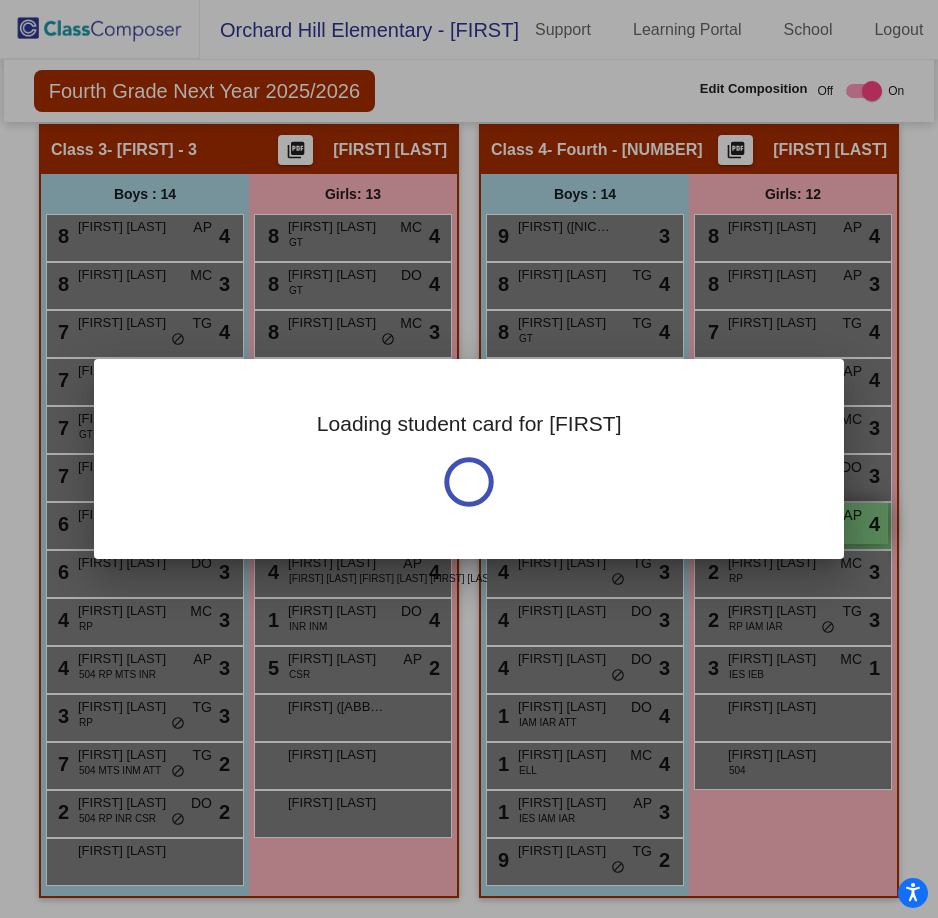 click on "Loading student card for [FIRST]" at bounding box center (469, 459) 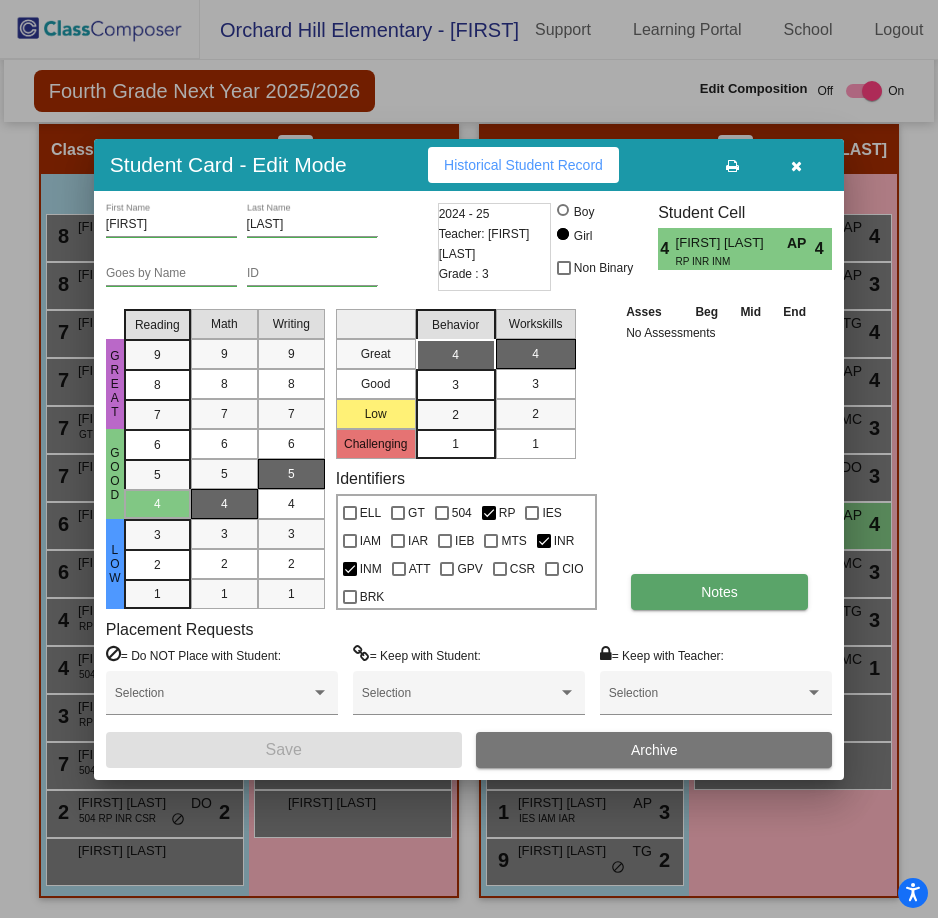 click on "Notes" at bounding box center (719, 592) 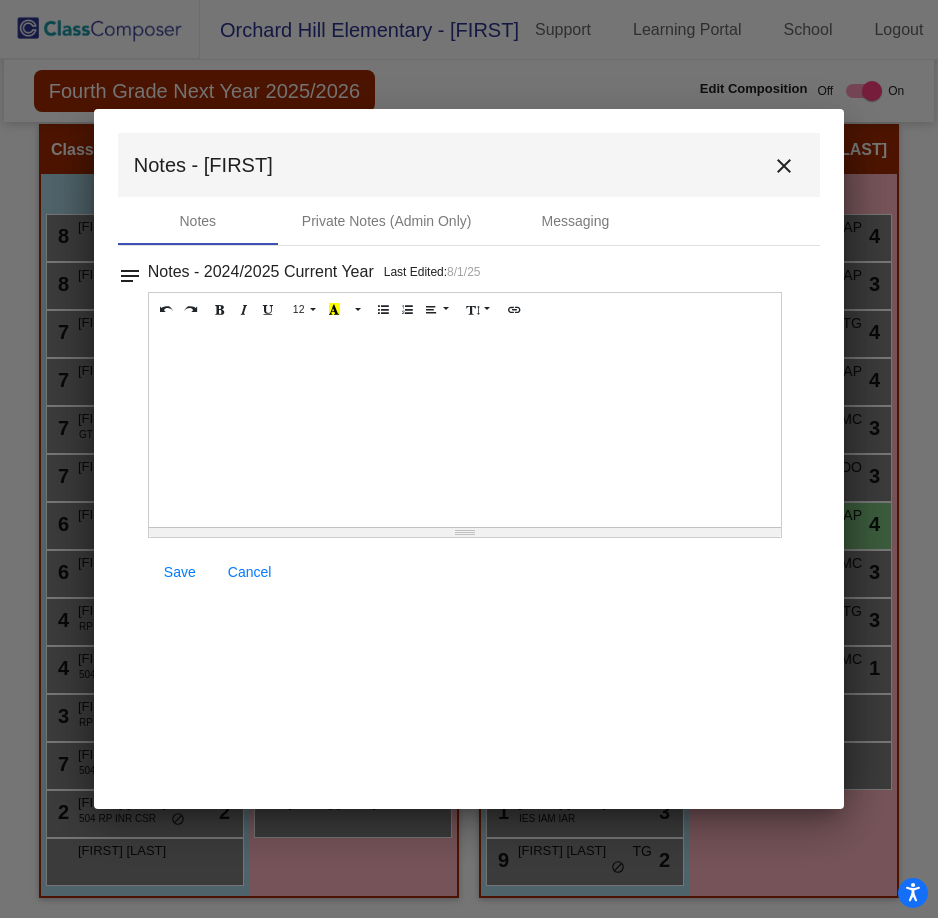 click at bounding box center [465, 427] 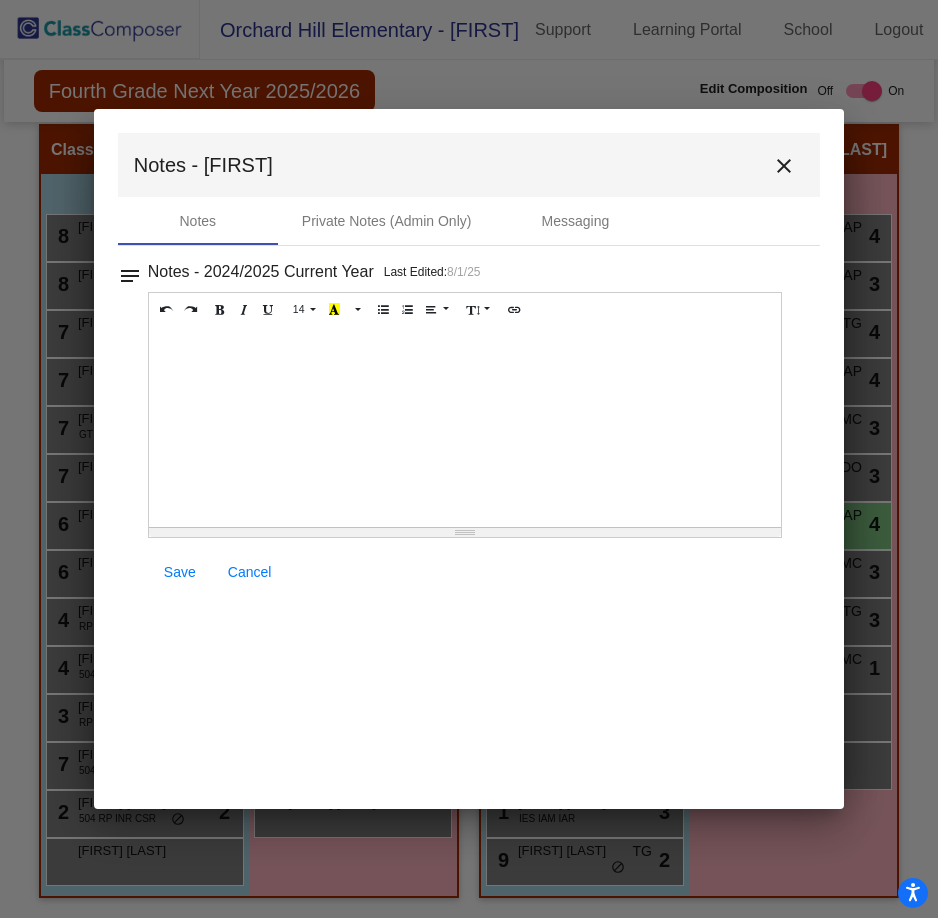 paste 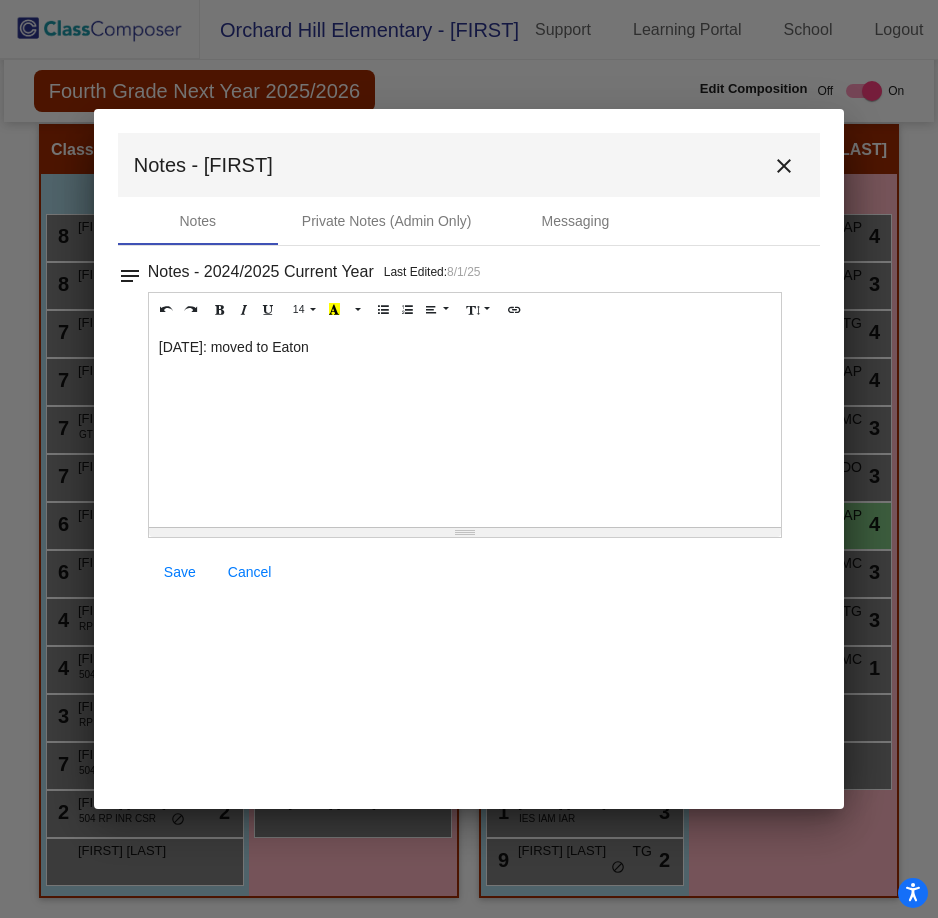 click on "Save" at bounding box center [180, 572] 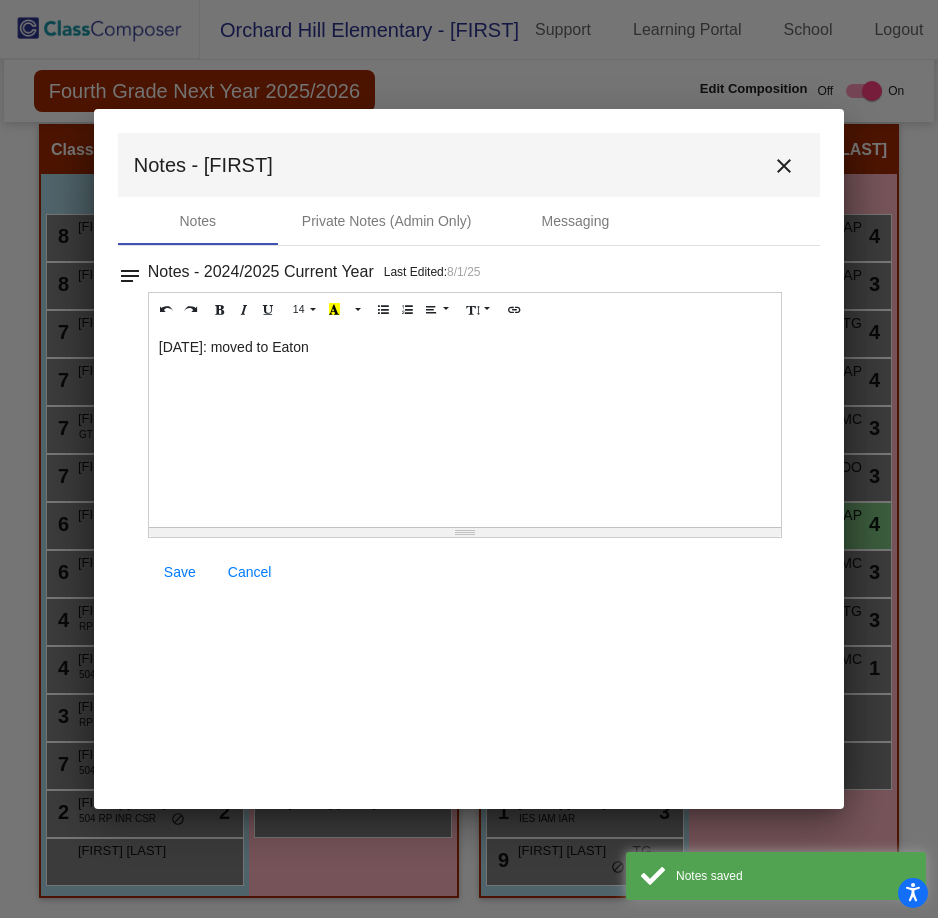 click on "close" at bounding box center (784, 166) 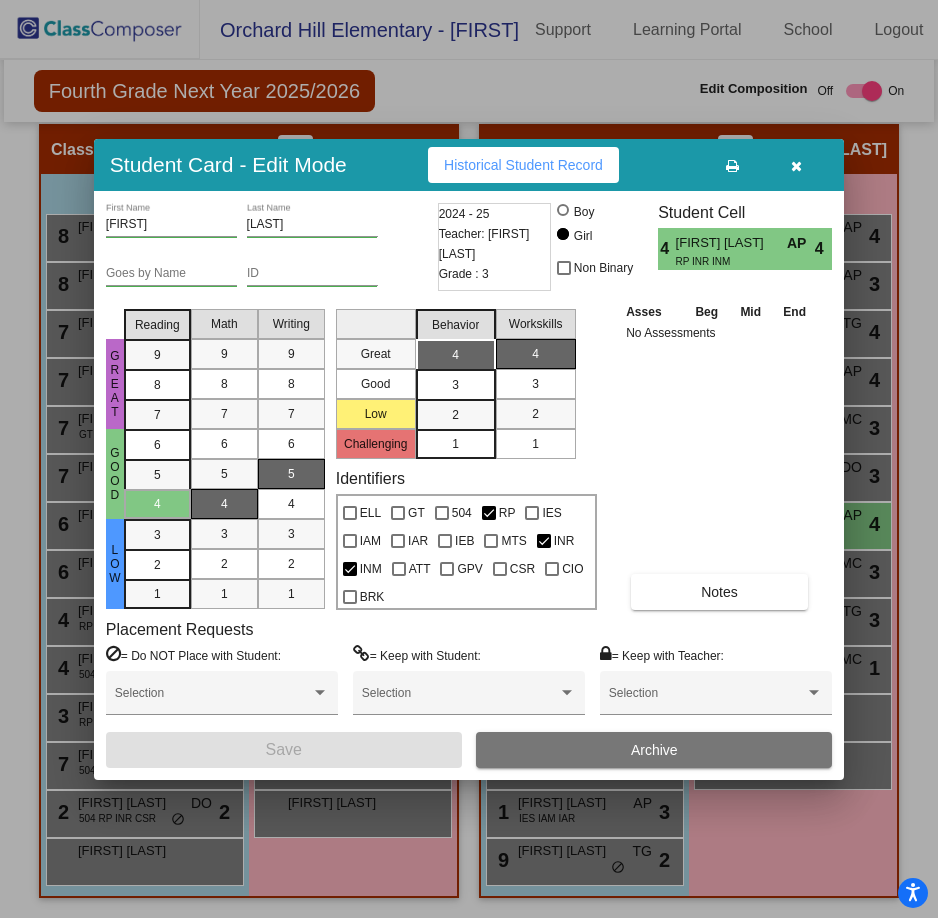 click on "Archive" at bounding box center (654, 750) 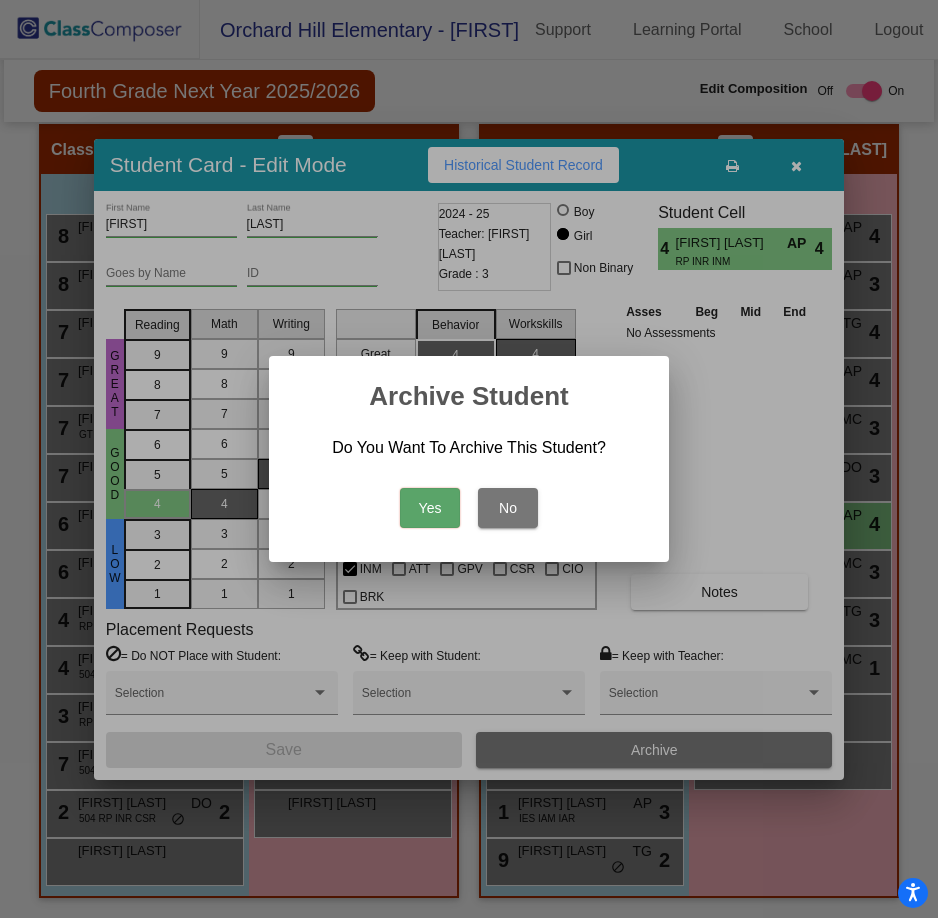 click on "Yes" at bounding box center [430, 508] 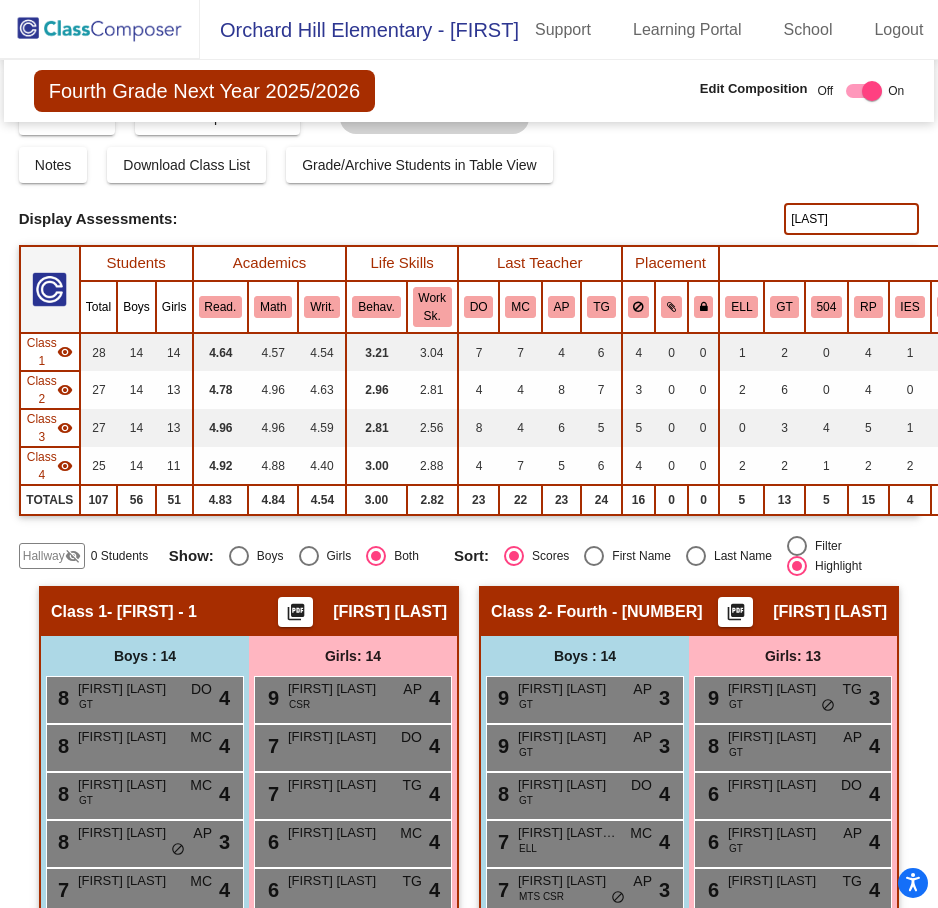 scroll, scrollTop: 0, scrollLeft: 0, axis: both 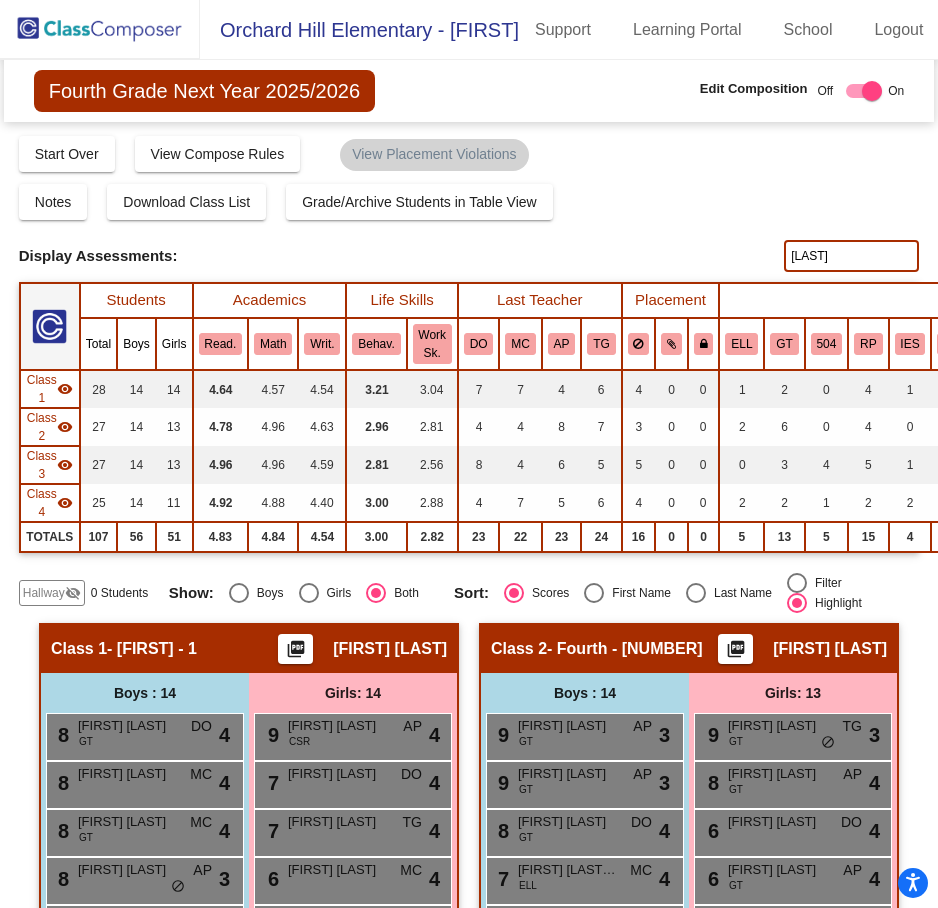 click 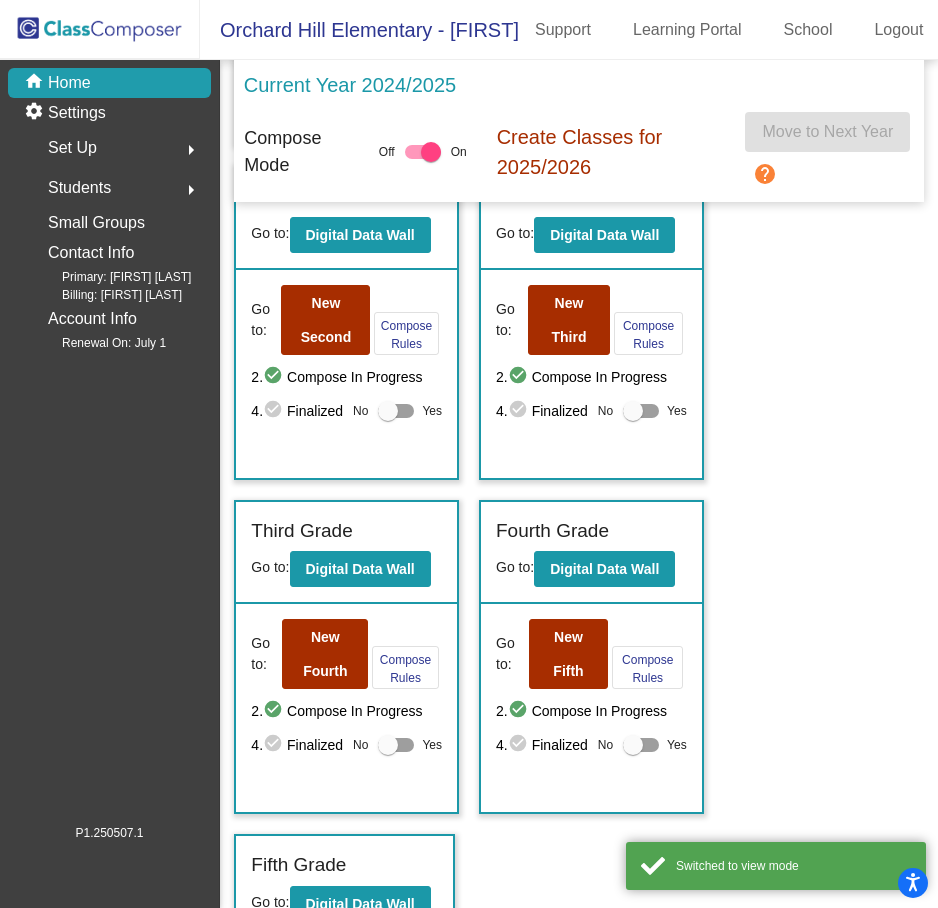 scroll, scrollTop: 456, scrollLeft: 0, axis: vertical 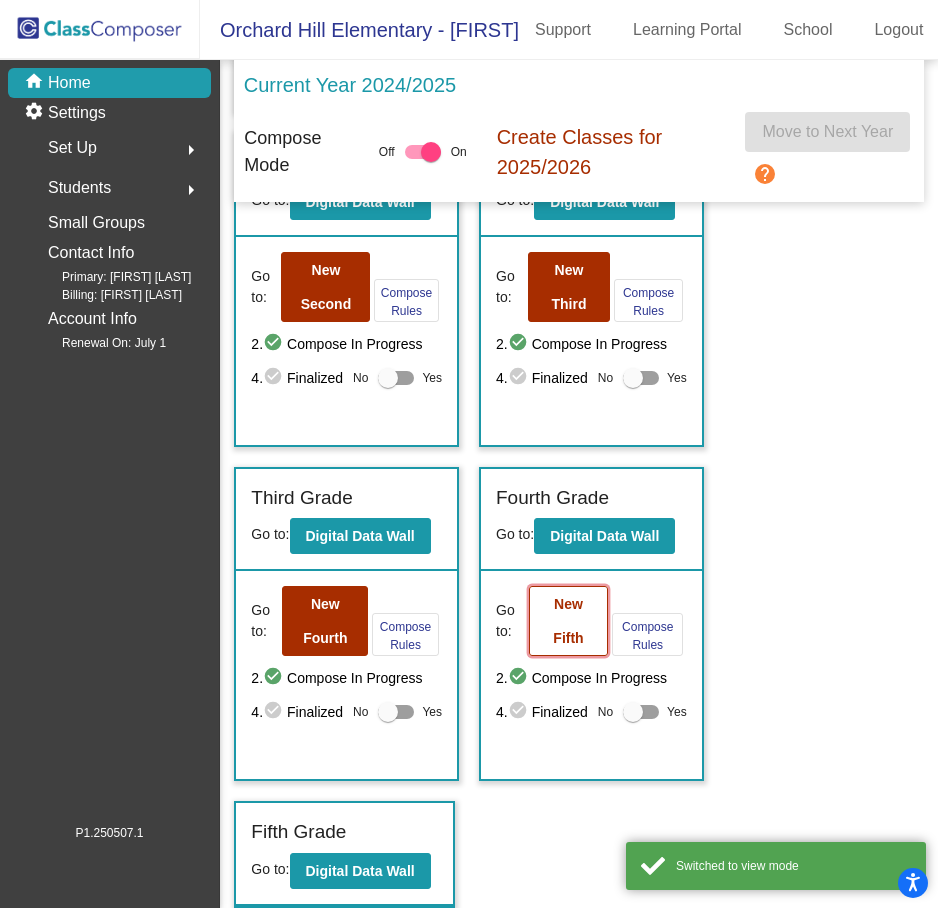 click on "New Fifth" 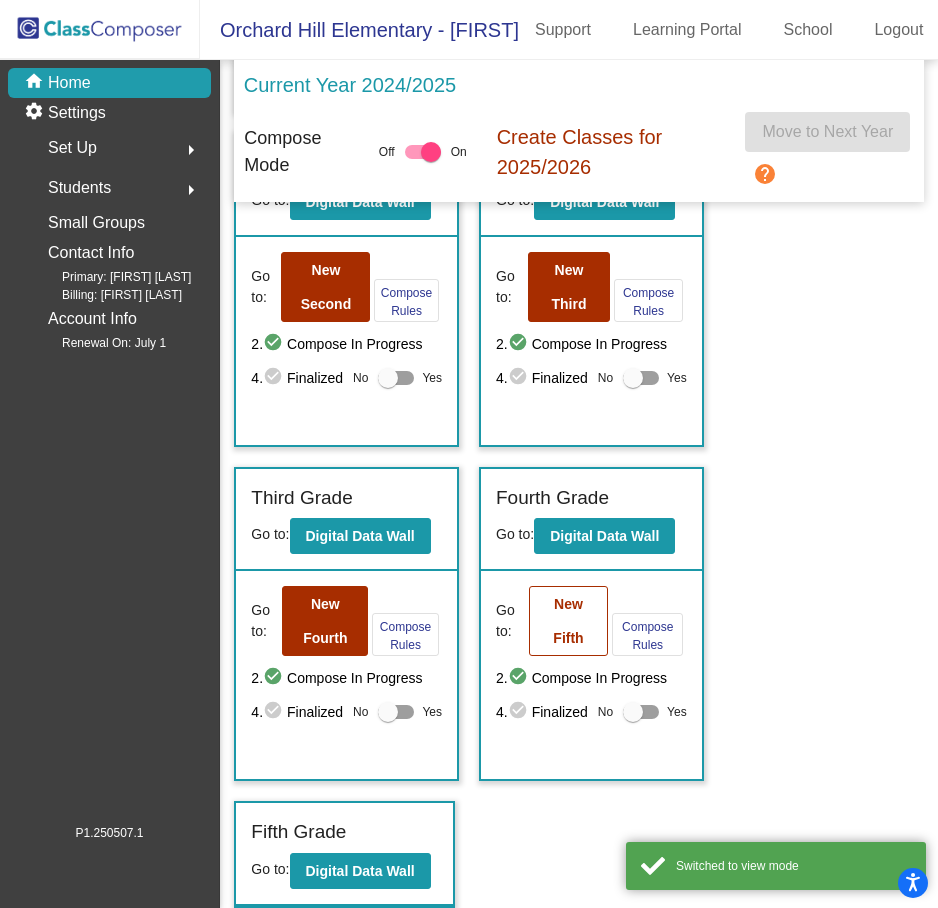 scroll, scrollTop: 0, scrollLeft: 0, axis: both 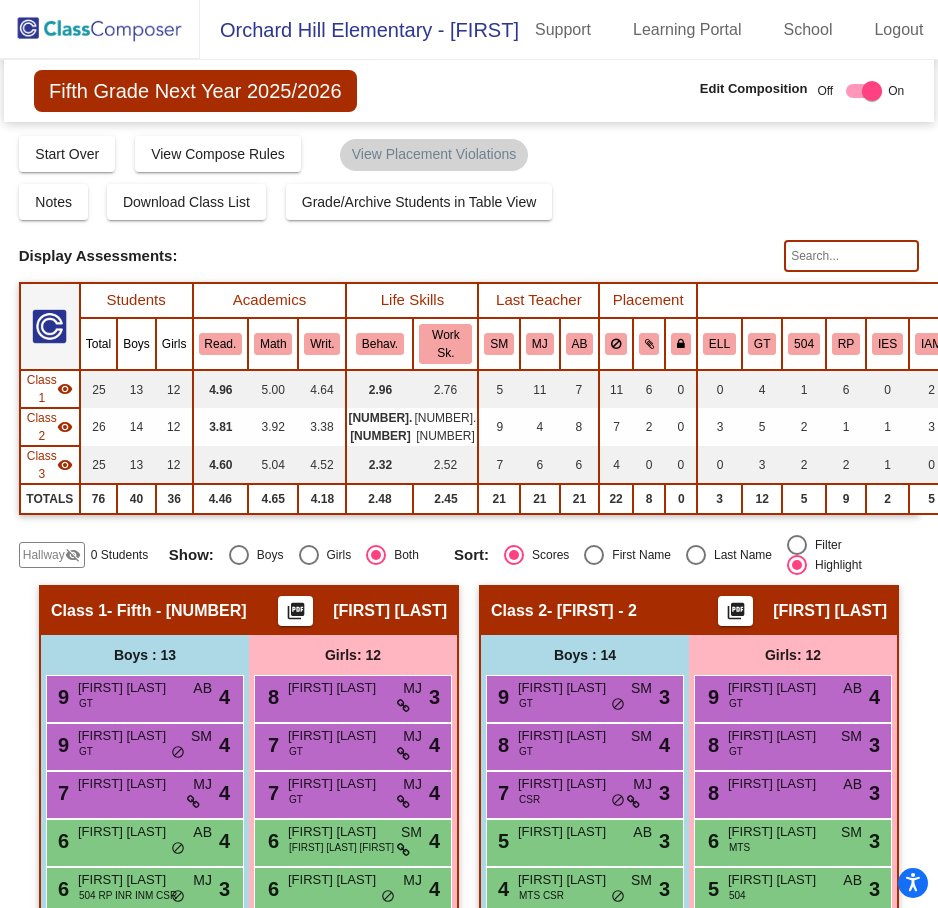 click 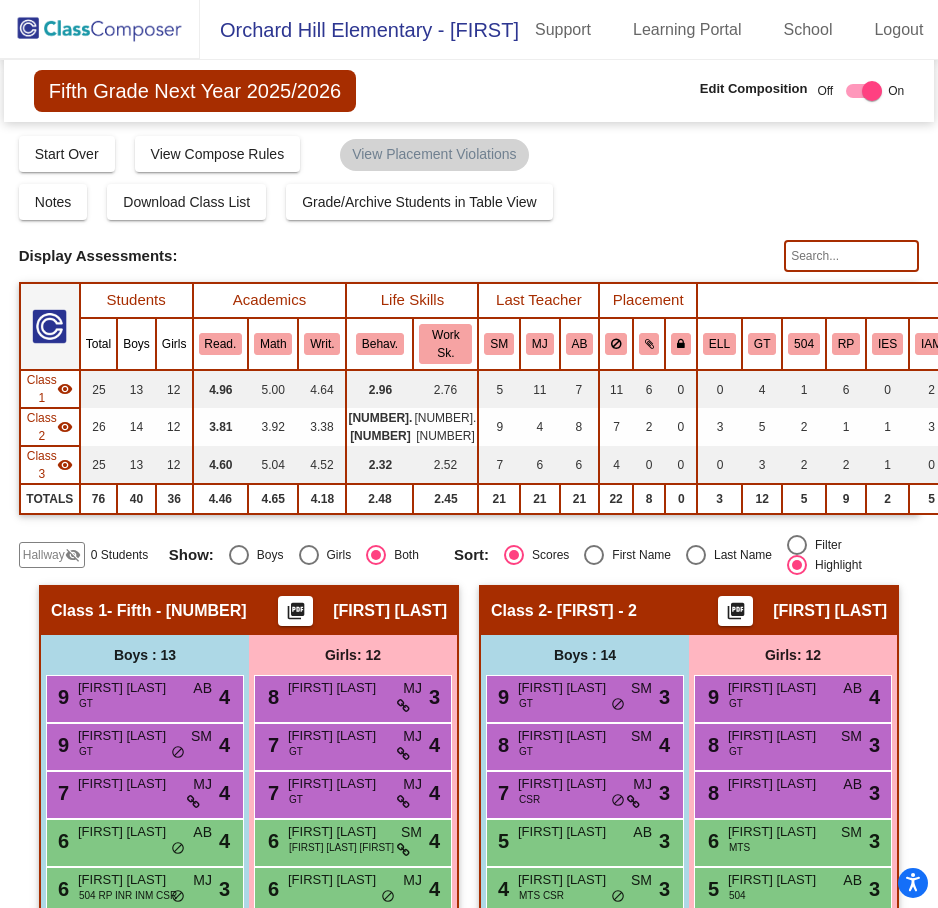 type on "[LAST]" 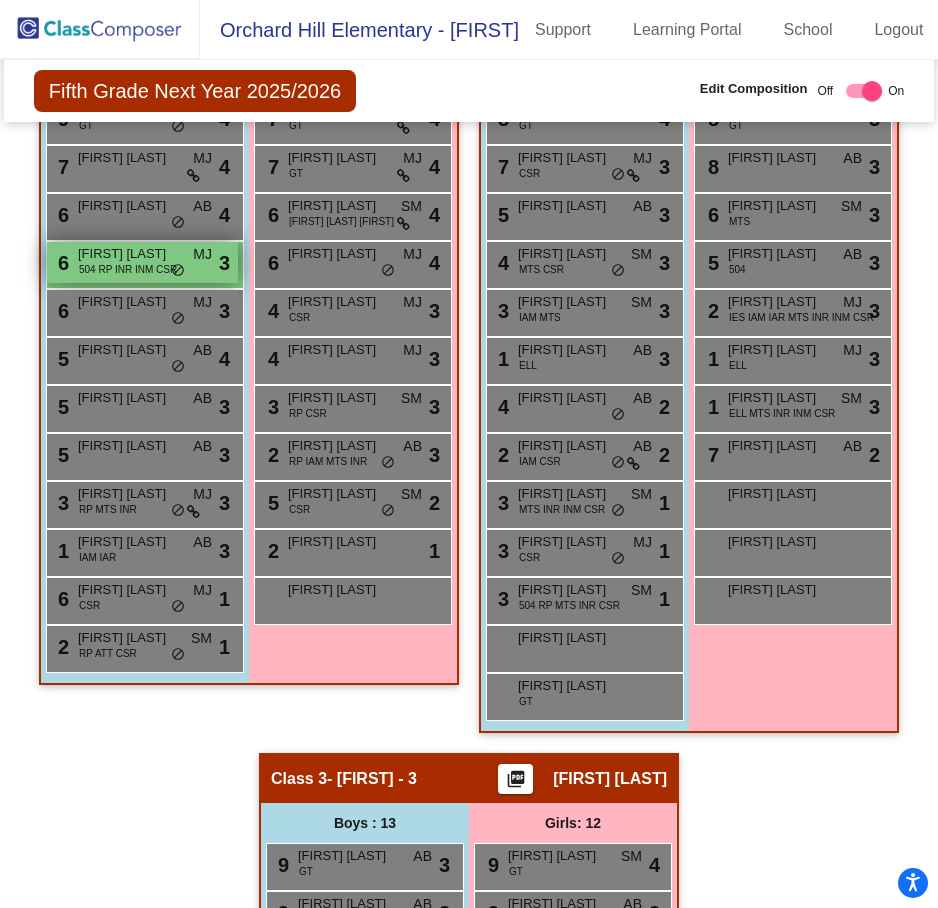 scroll, scrollTop: 625, scrollLeft: 0, axis: vertical 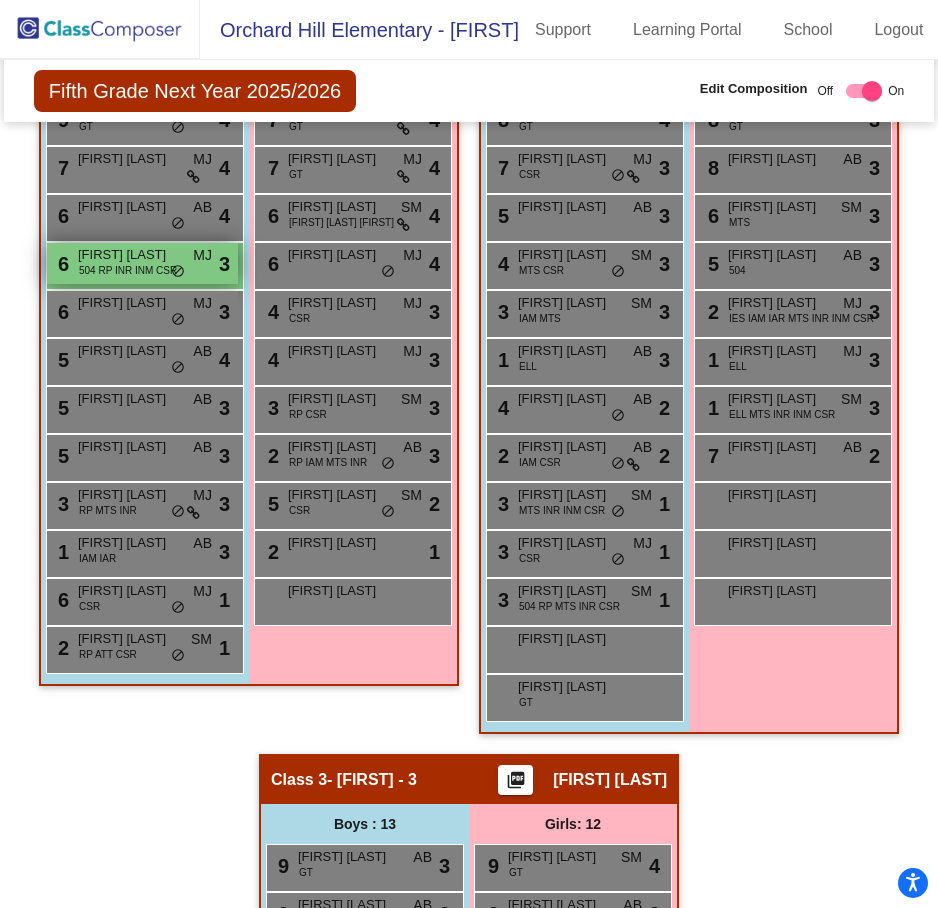 click on "504 RP INR INM CSR" at bounding box center [128, 270] 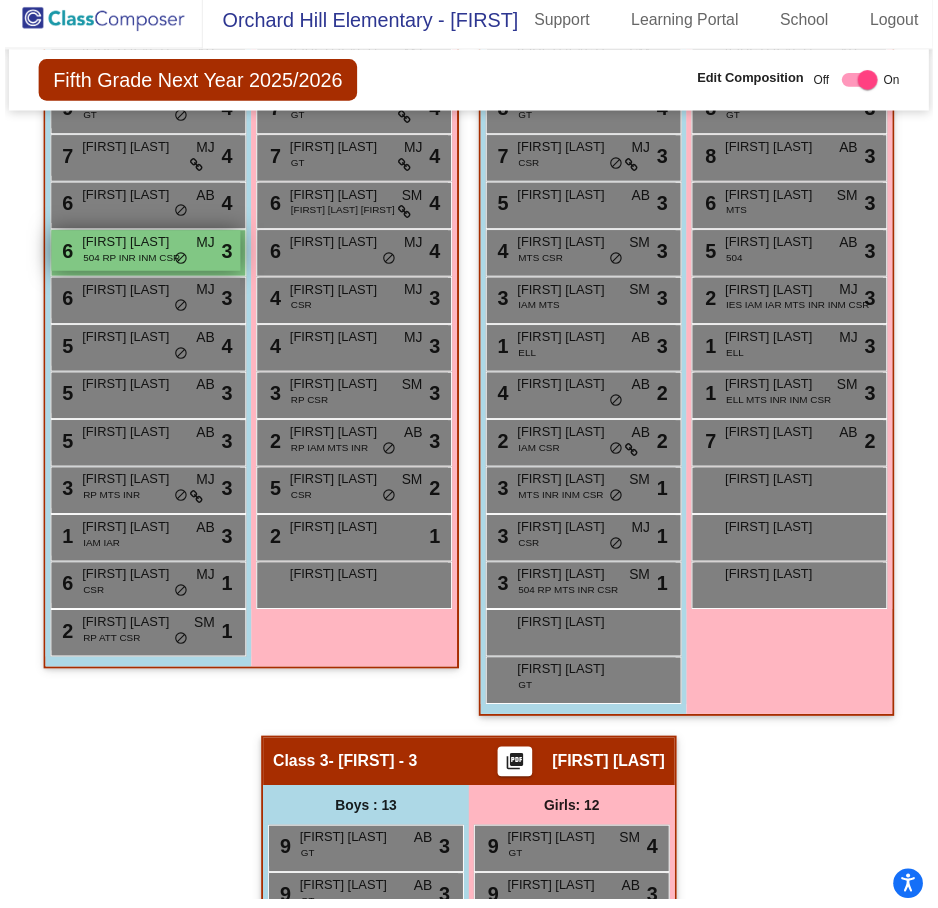 scroll, scrollTop: 10, scrollLeft: 0, axis: vertical 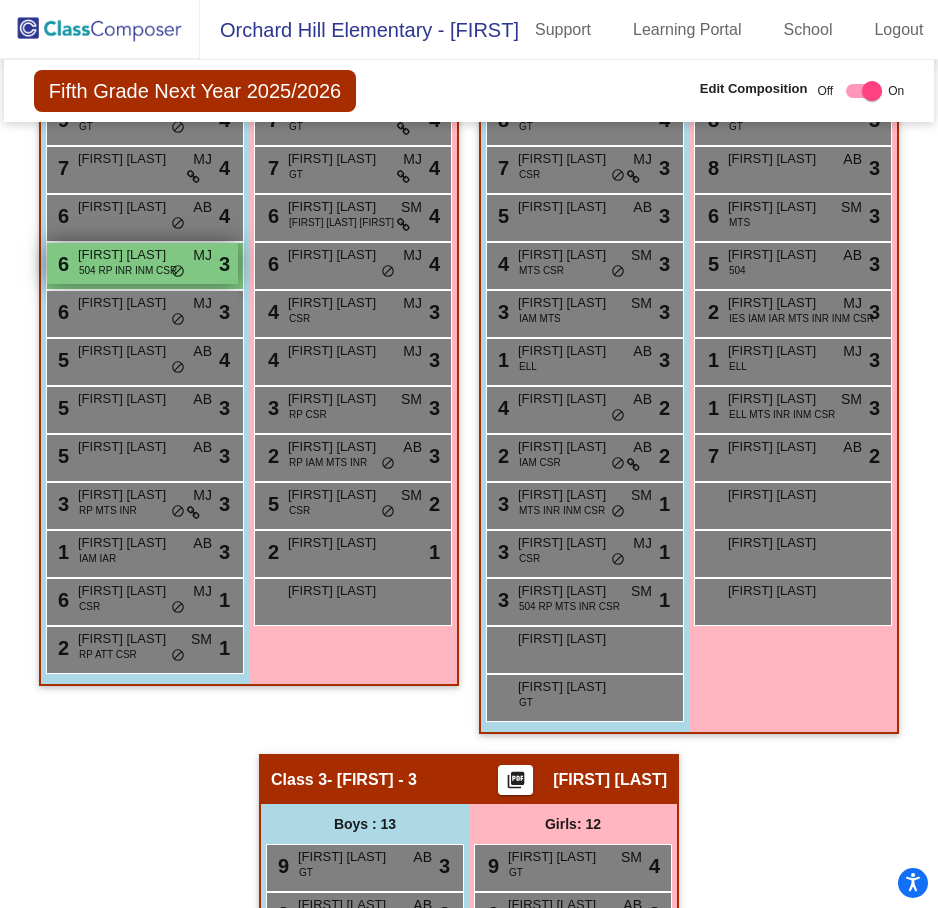 click on "504 RP INR INM CSR" at bounding box center (128, 270) 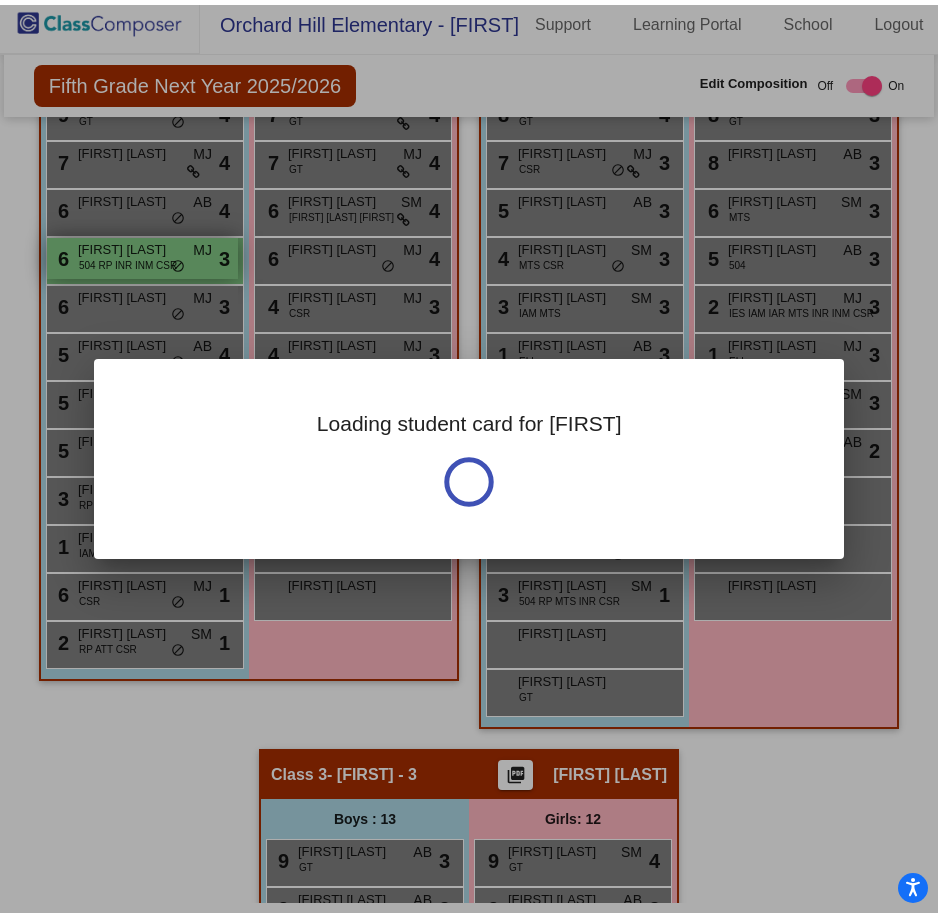scroll, scrollTop: 0, scrollLeft: 0, axis: both 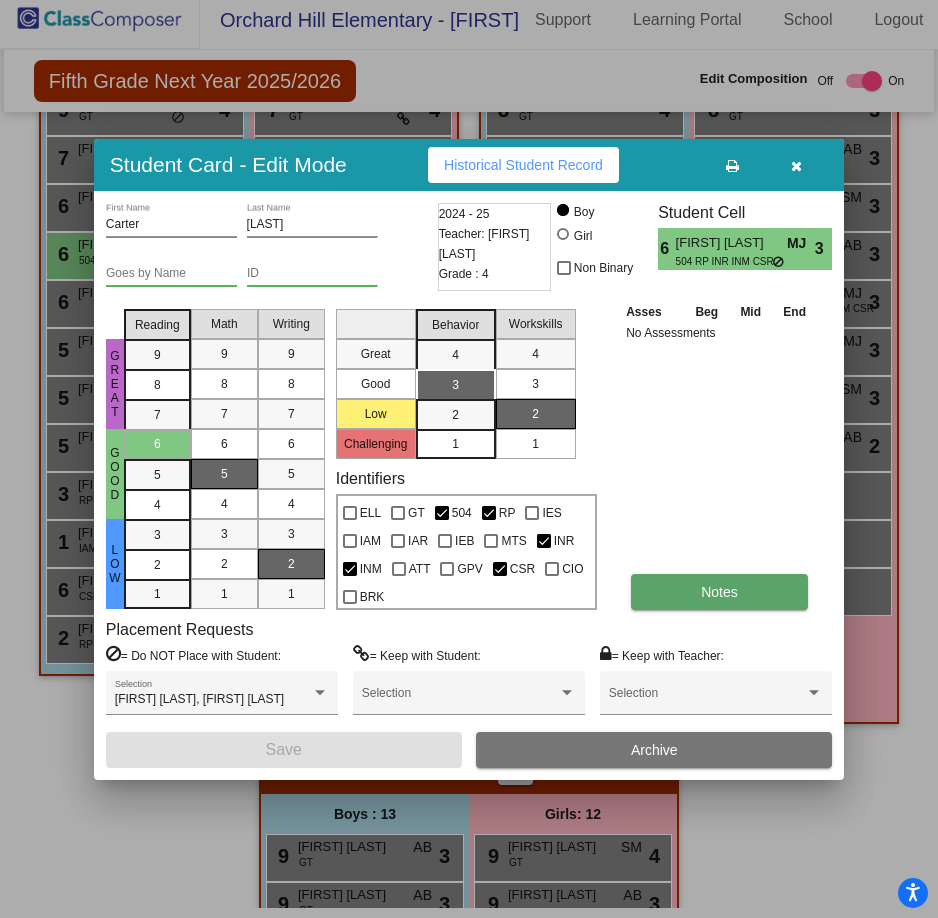 click on "Notes" at bounding box center [719, 592] 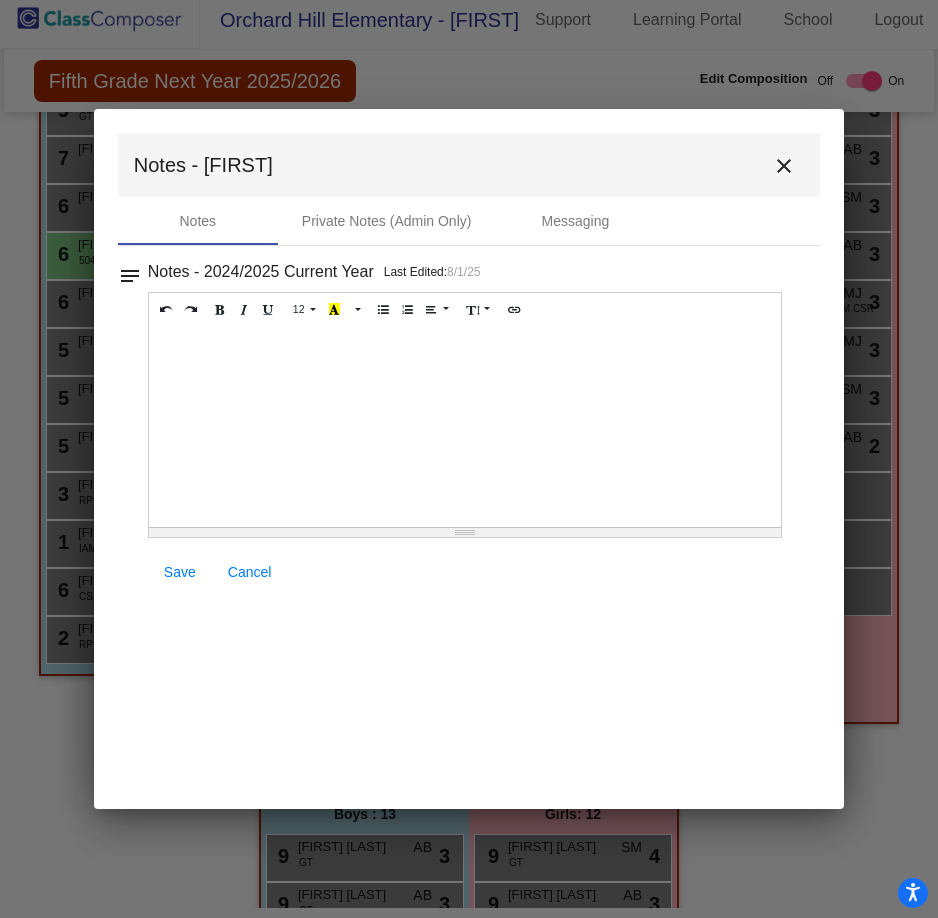 click at bounding box center [465, 427] 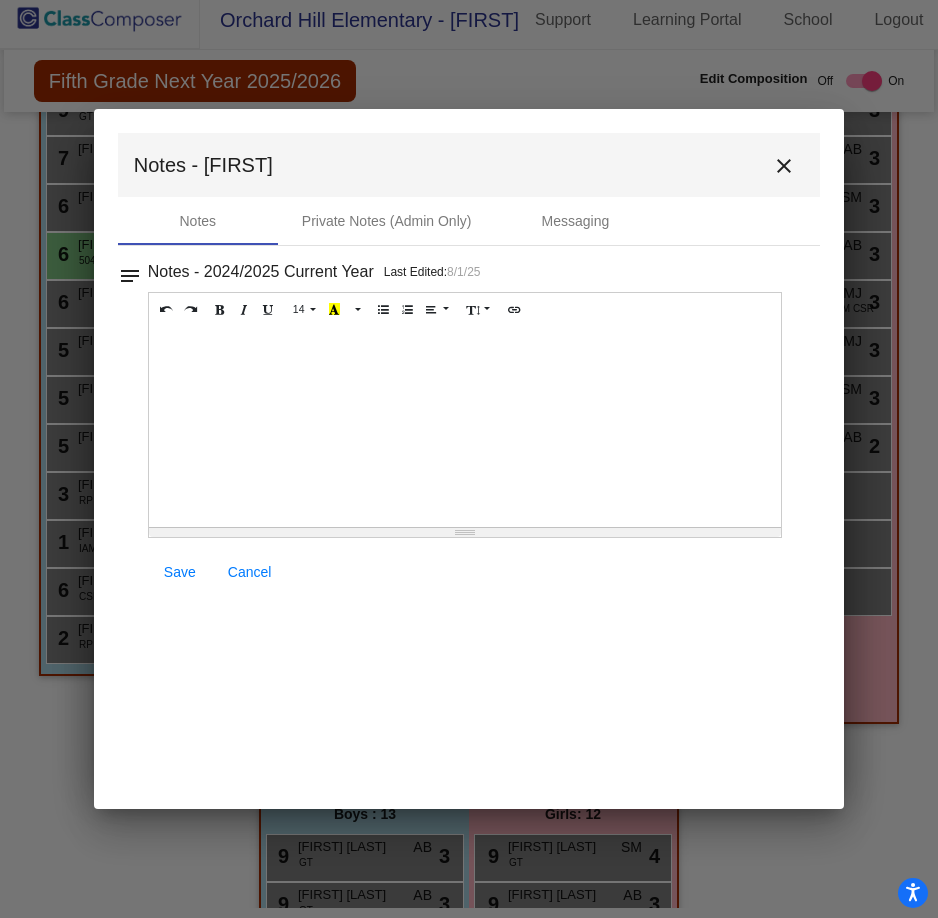 paste 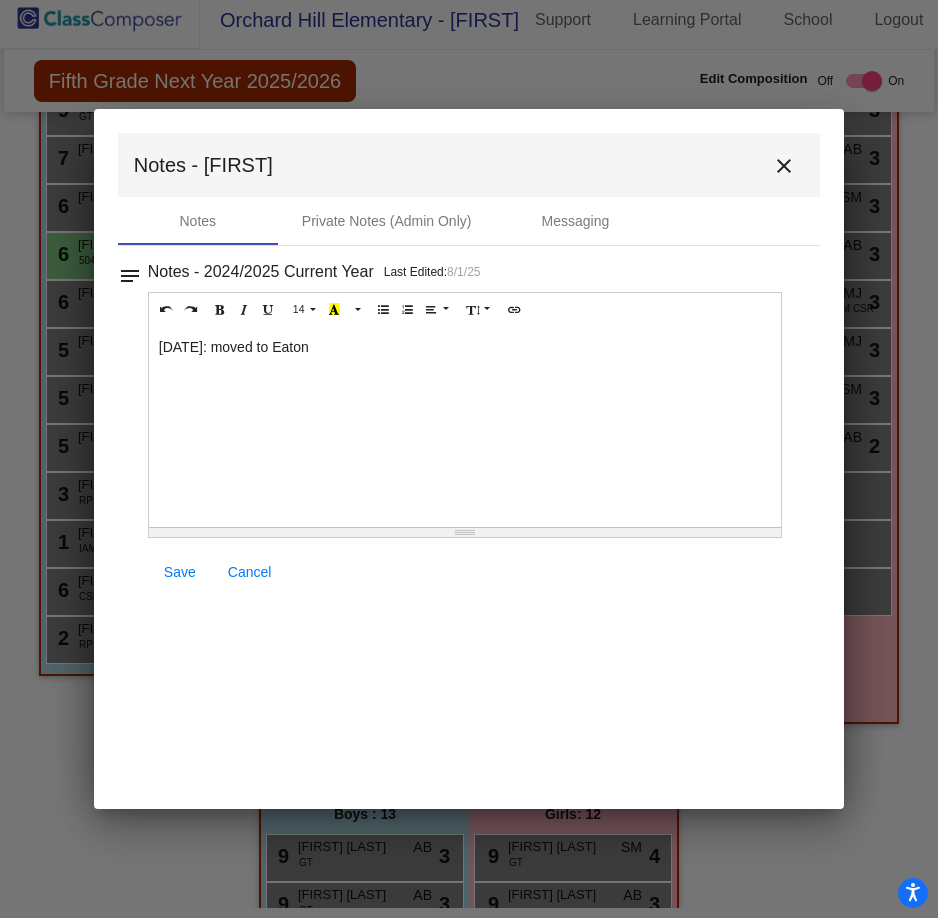 click on "Save" at bounding box center [180, 572] 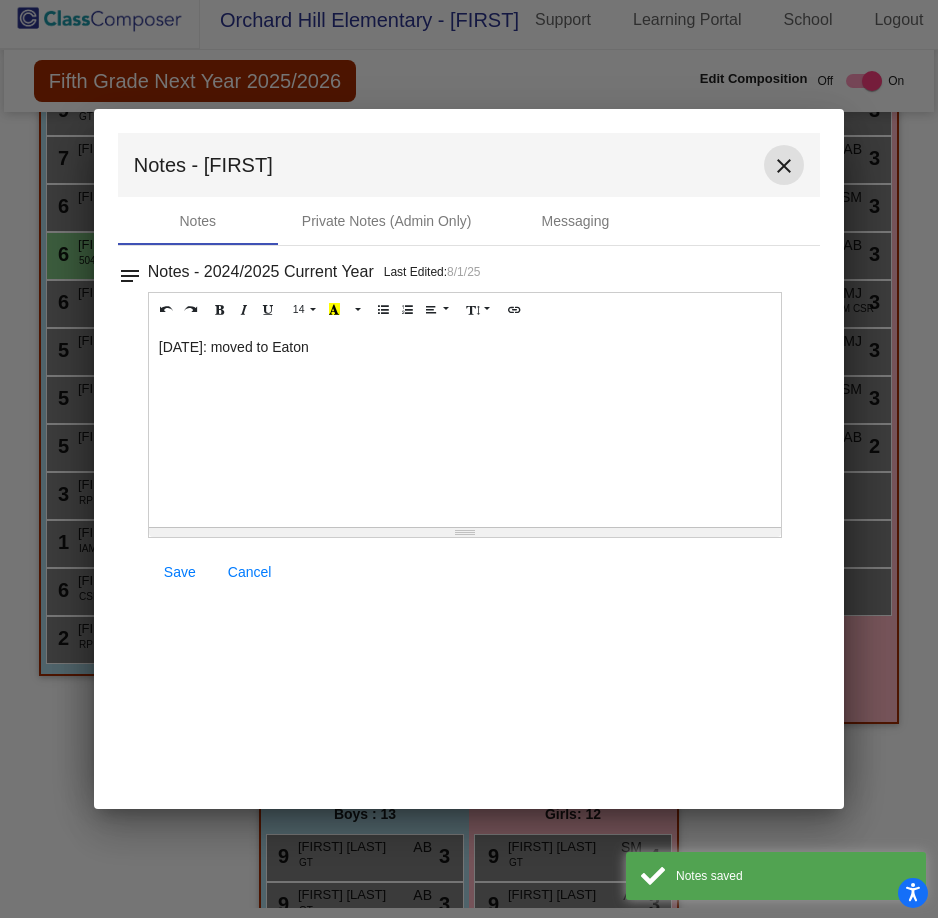 click on "close" at bounding box center (784, 166) 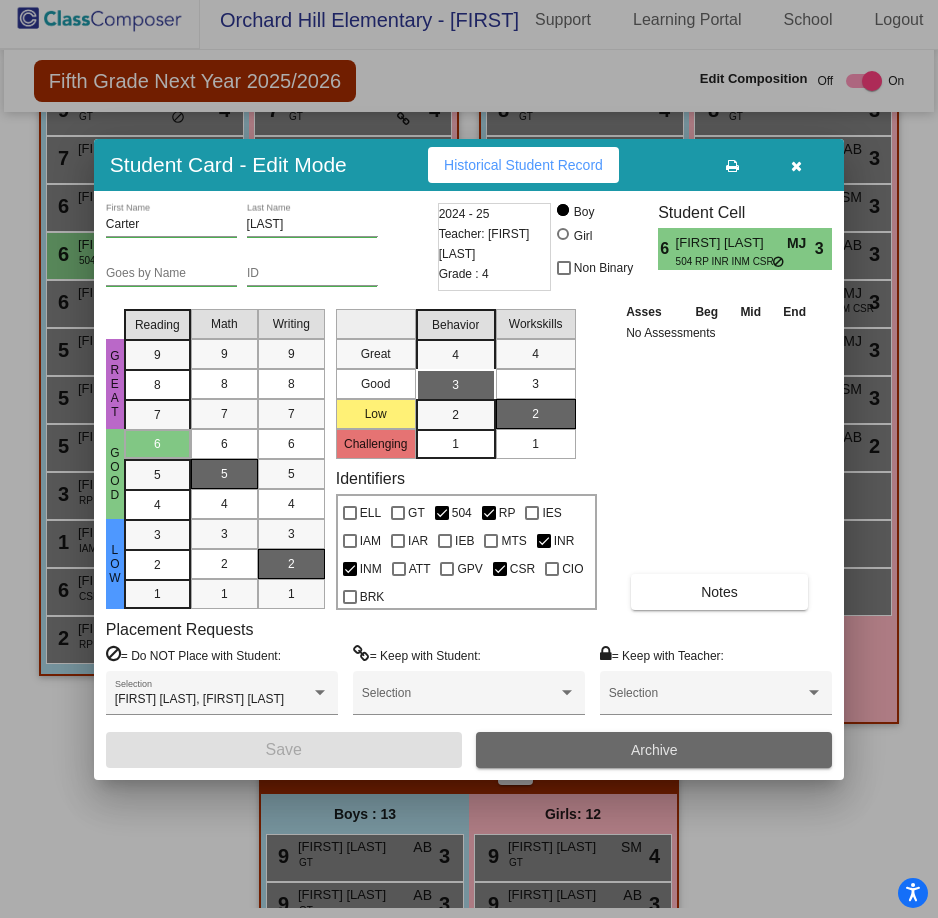 click on "Archive" at bounding box center [654, 750] 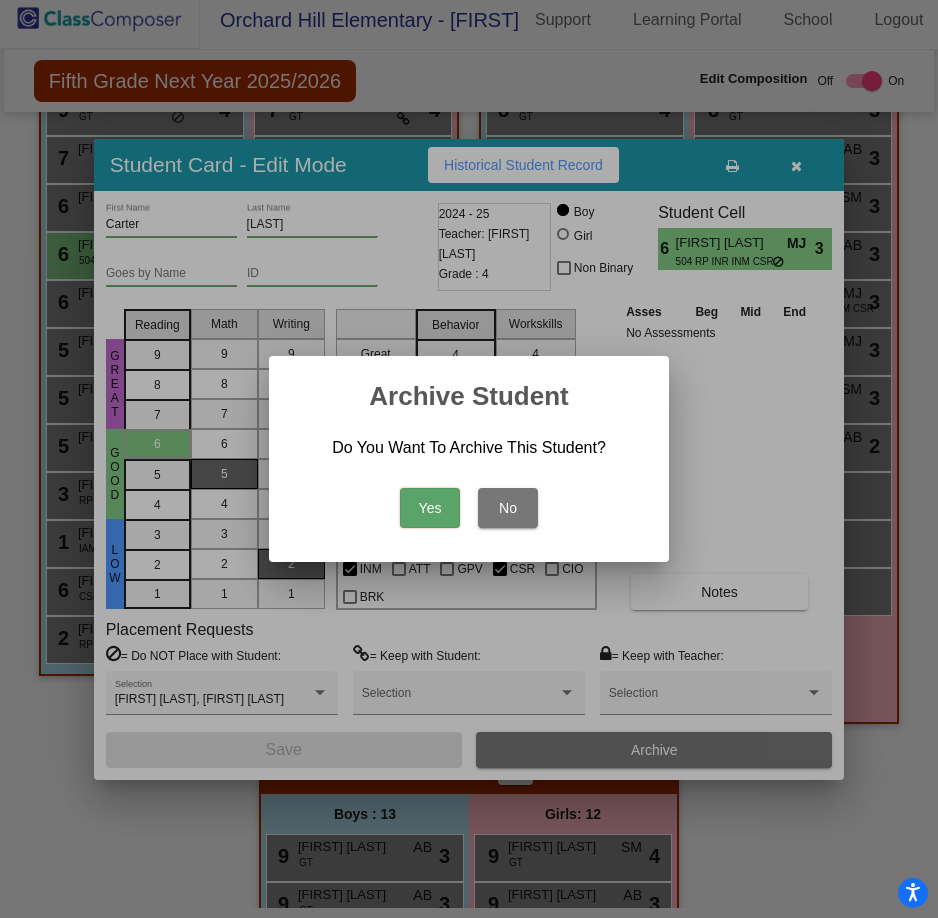 click on "Yes" at bounding box center (430, 508) 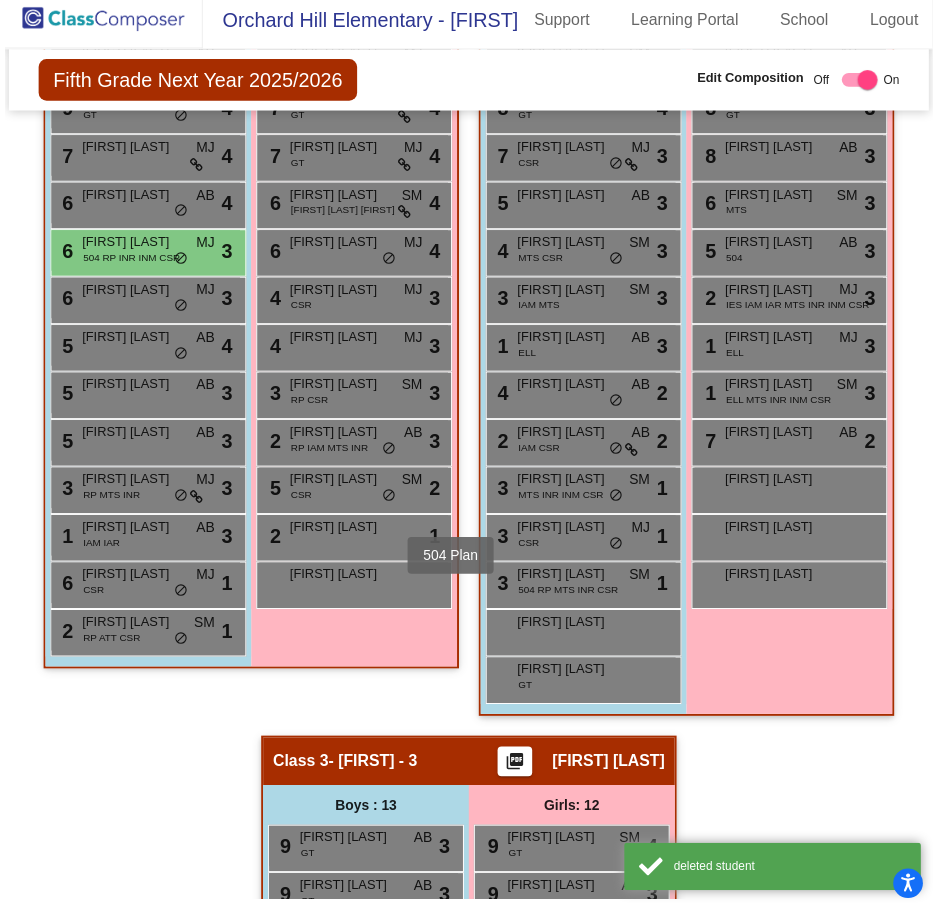 scroll, scrollTop: 10, scrollLeft: 0, axis: vertical 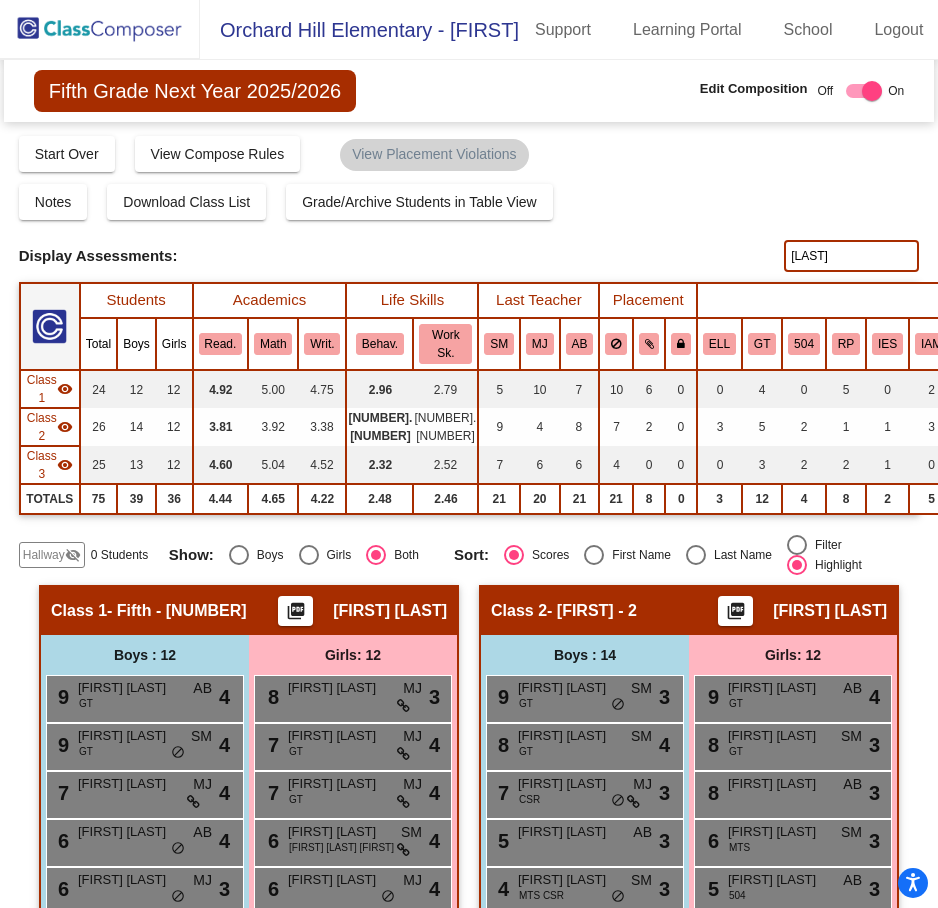 click 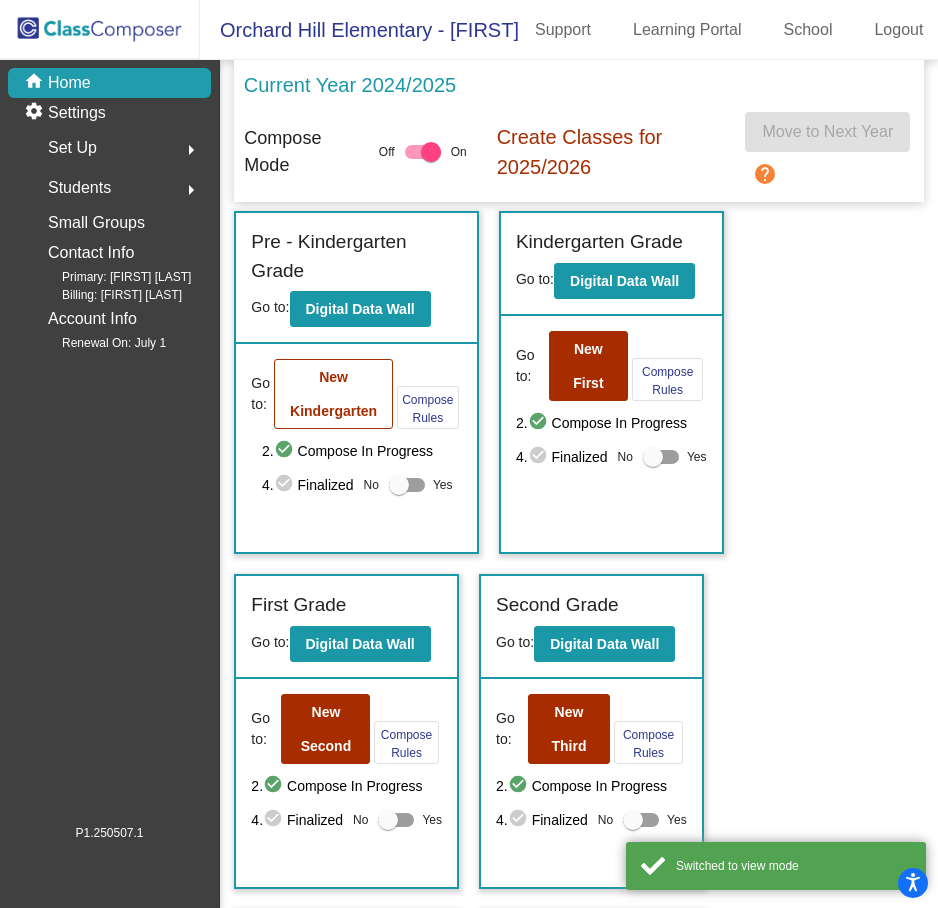 scroll, scrollTop: 4, scrollLeft: 0, axis: vertical 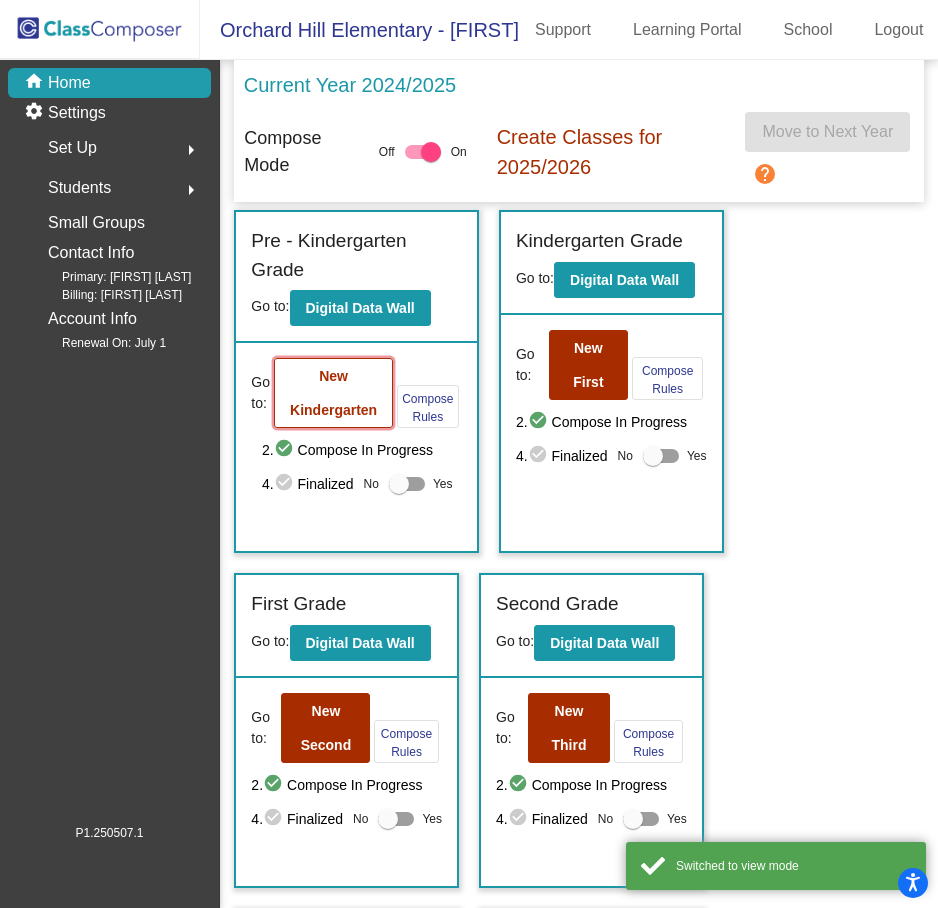 click on "New Kindergarten" 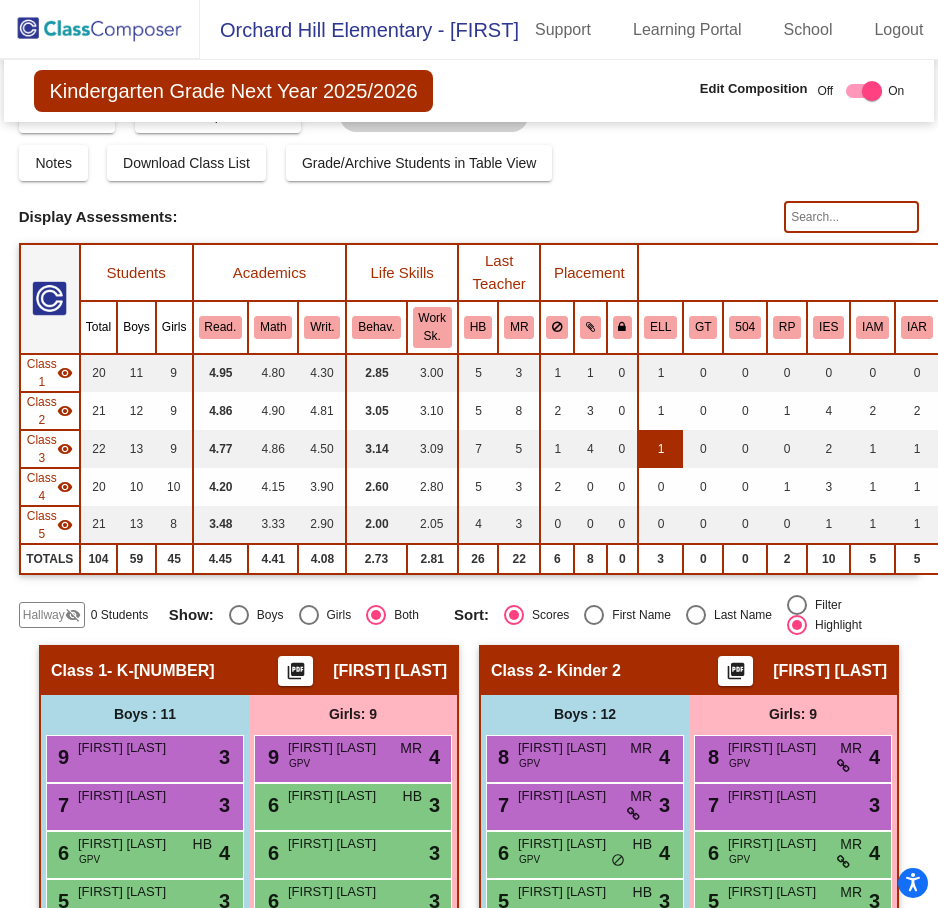 scroll, scrollTop: 0, scrollLeft: 0, axis: both 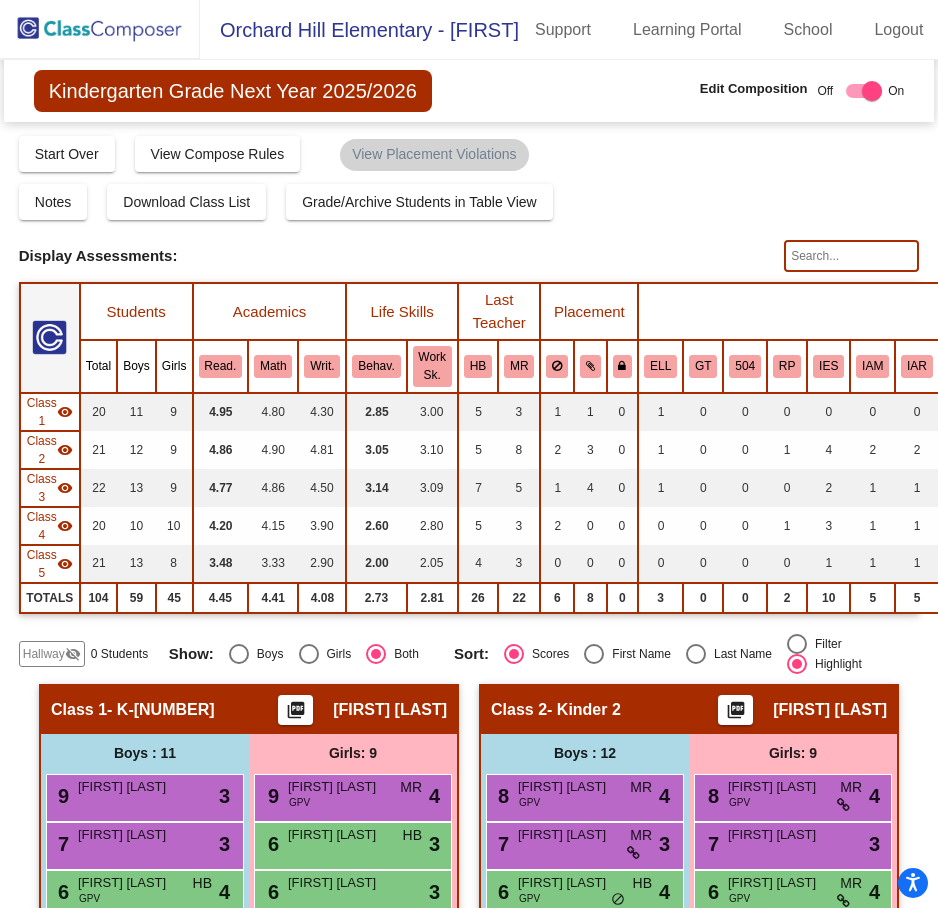 click 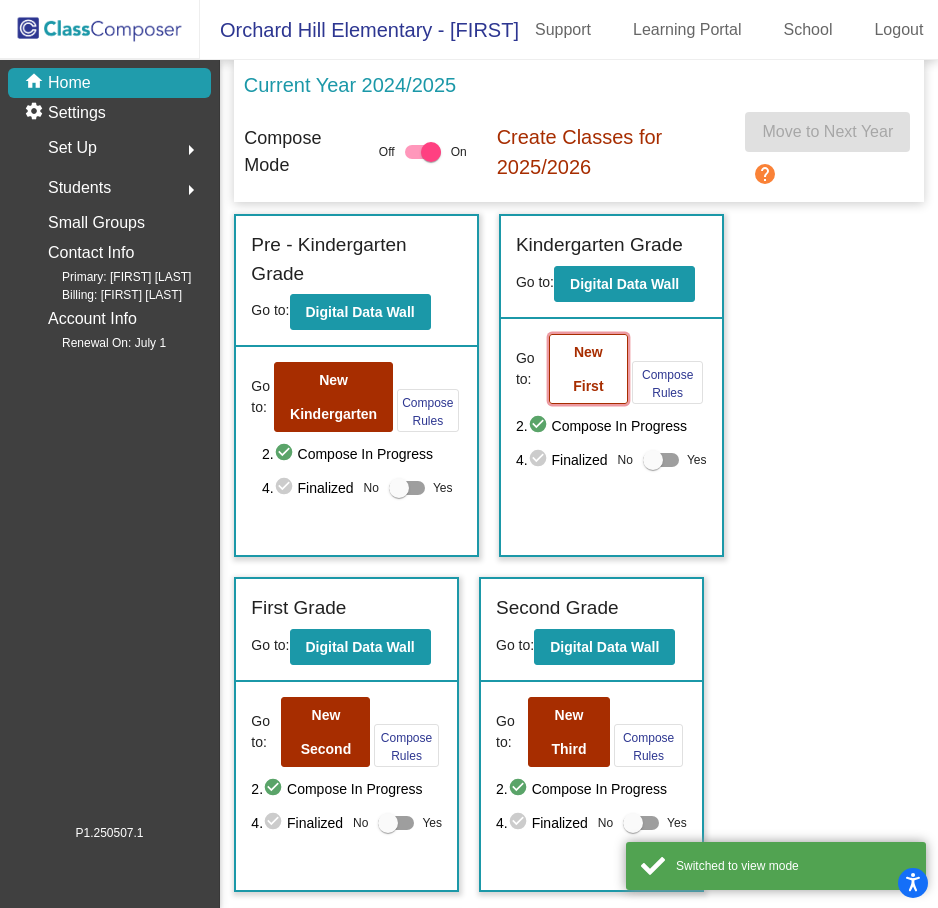 click on "New First" 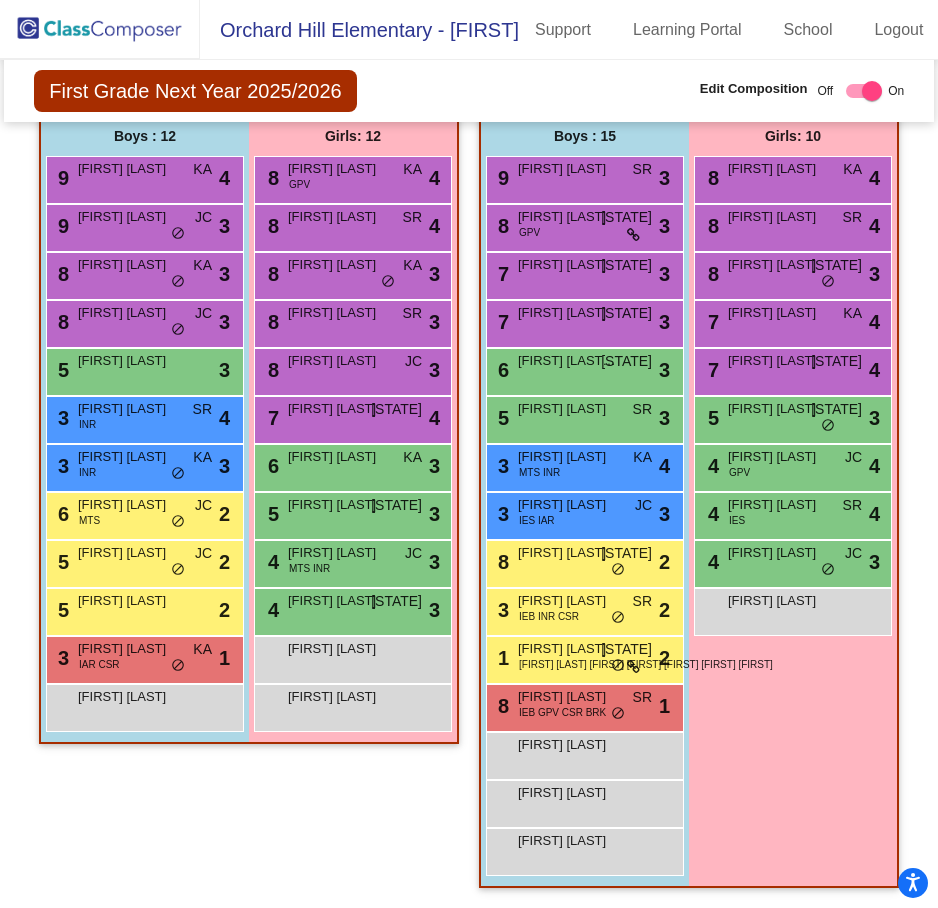 scroll, scrollTop: 1544, scrollLeft: 0, axis: vertical 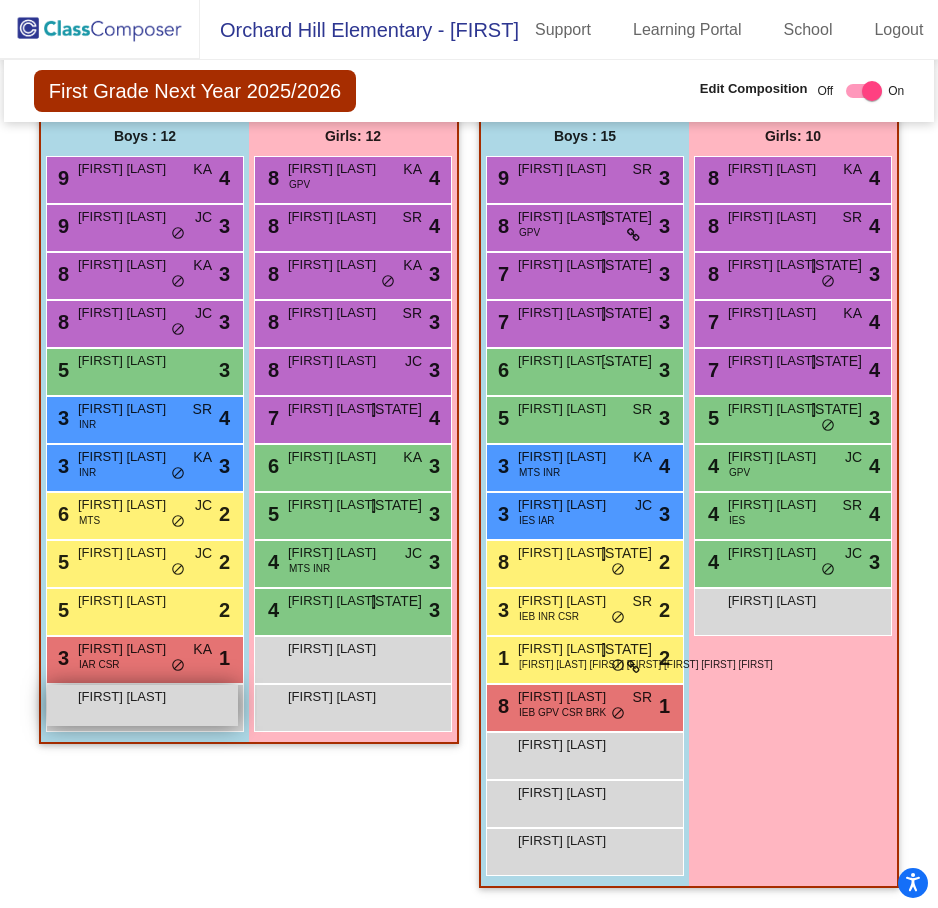 click on "[FIRST] [LAST]" at bounding box center (128, 697) 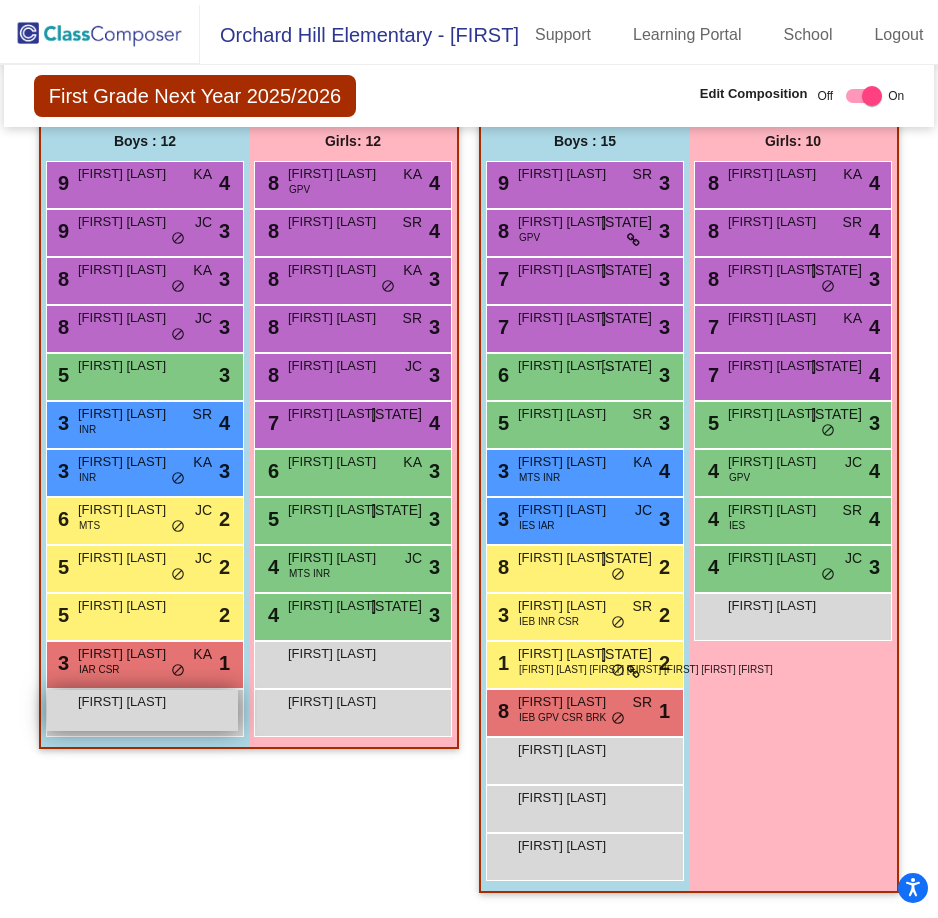 scroll, scrollTop: 0, scrollLeft: 0, axis: both 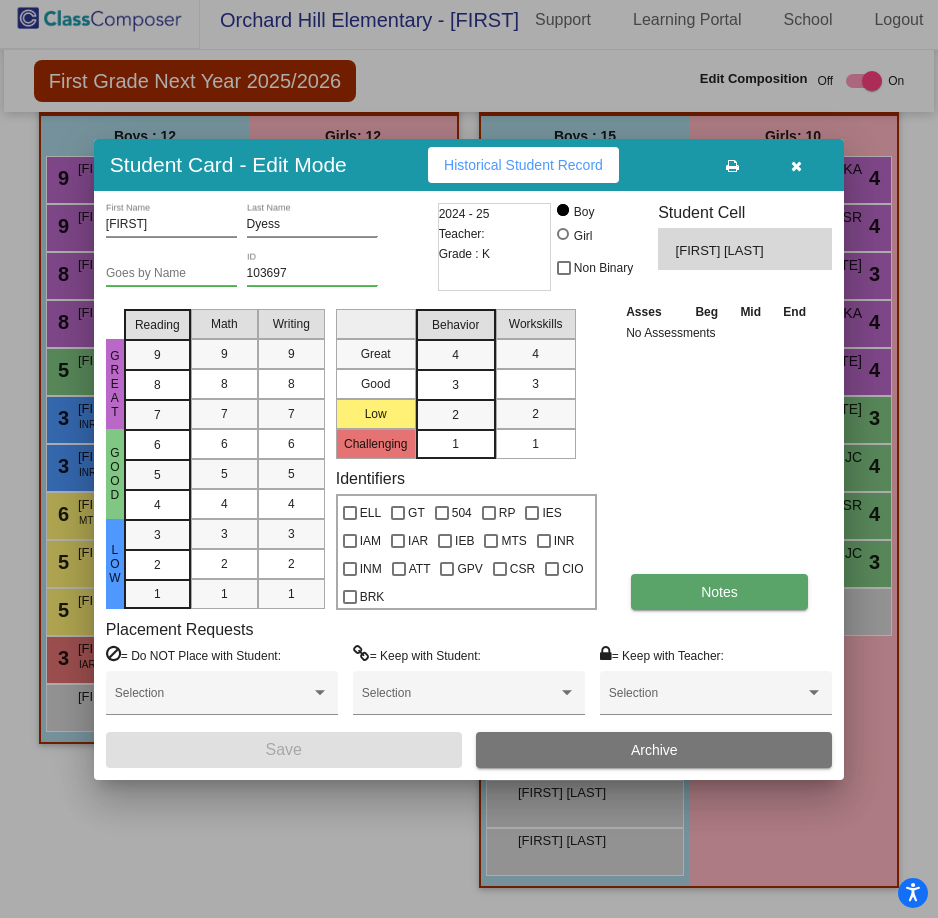 click on "Notes" at bounding box center (719, 592) 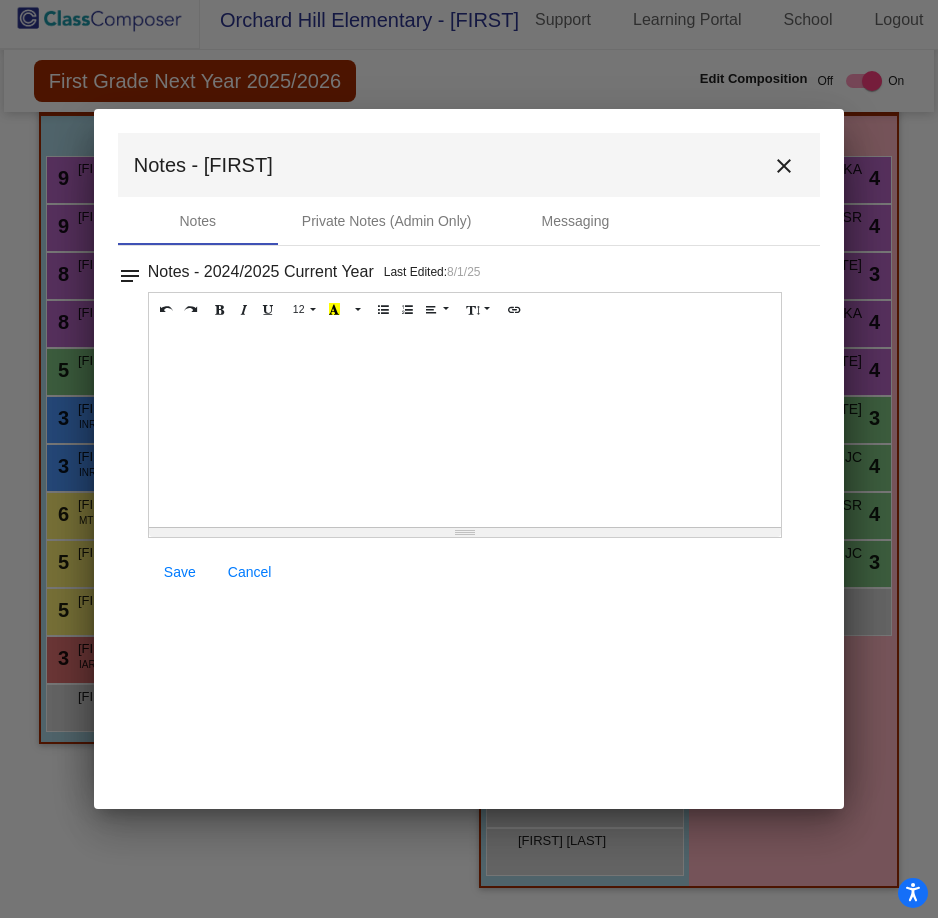 click at bounding box center (465, 427) 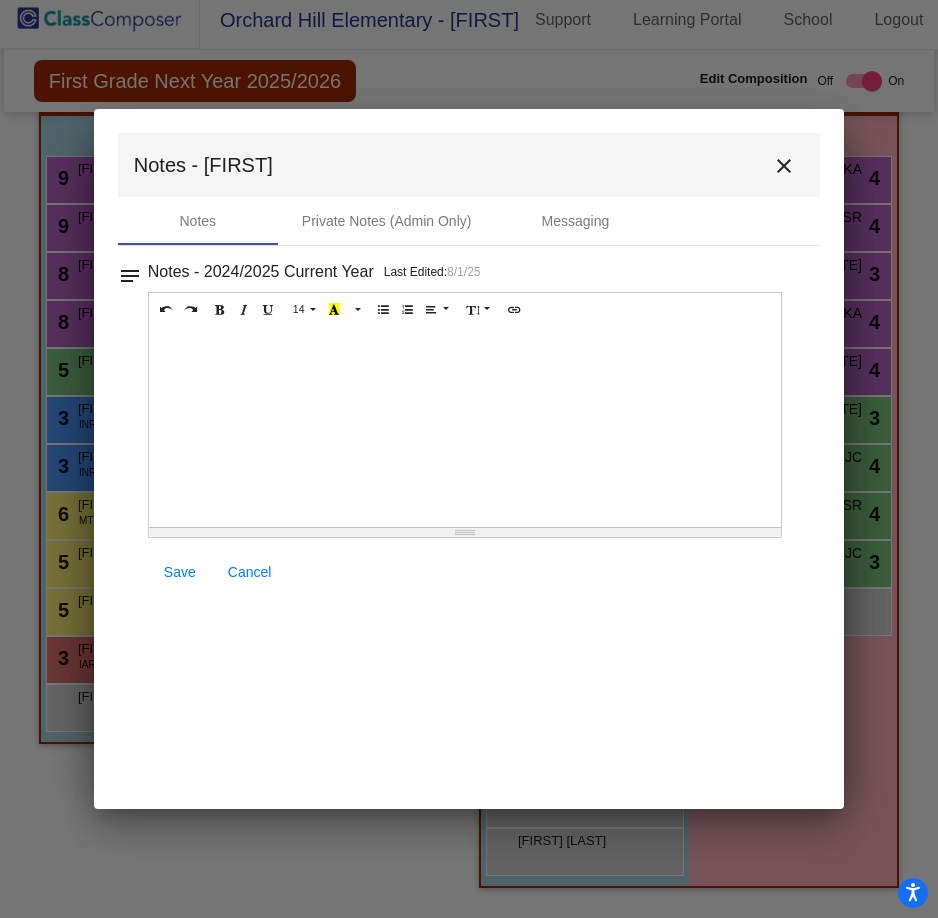 type 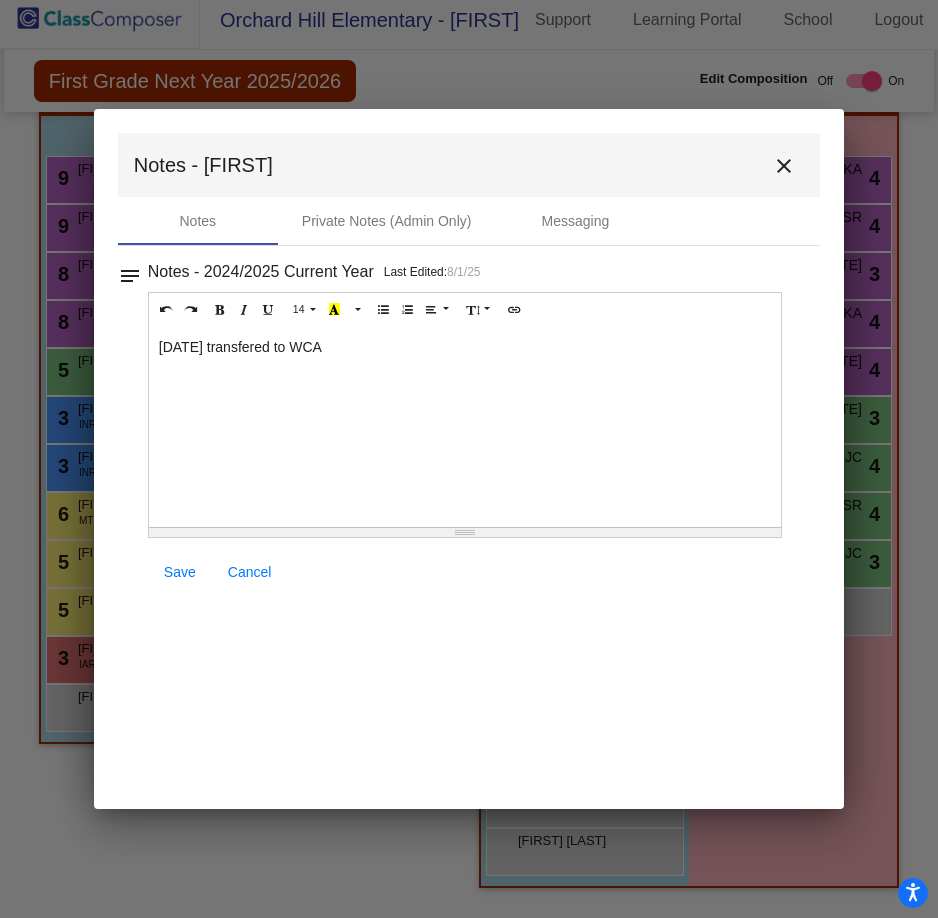 click on "Save" at bounding box center (180, 572) 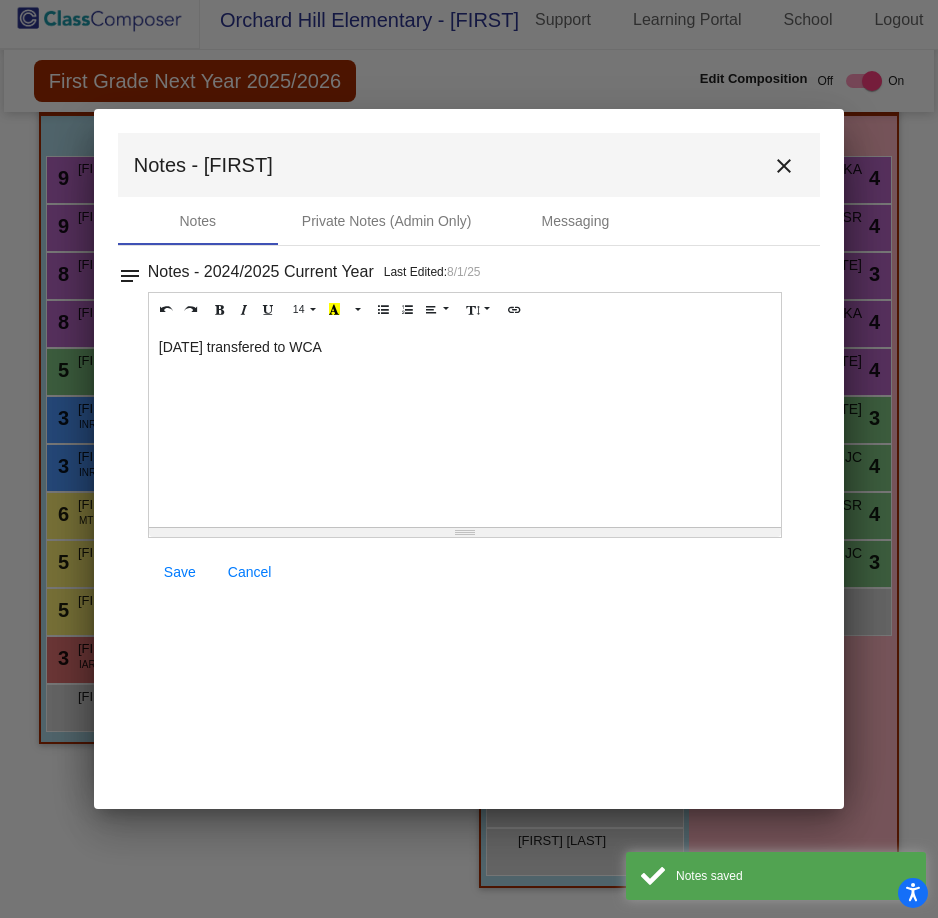 click on "close" at bounding box center (784, 166) 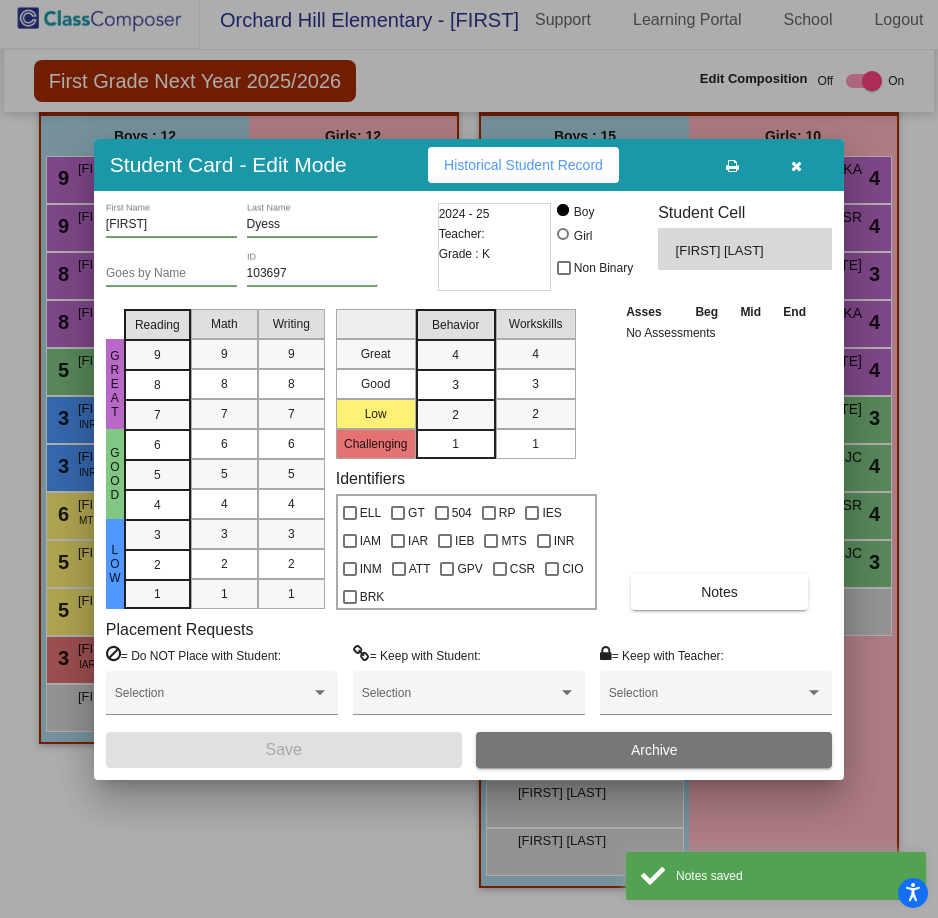 click on "Archive" at bounding box center [654, 750] 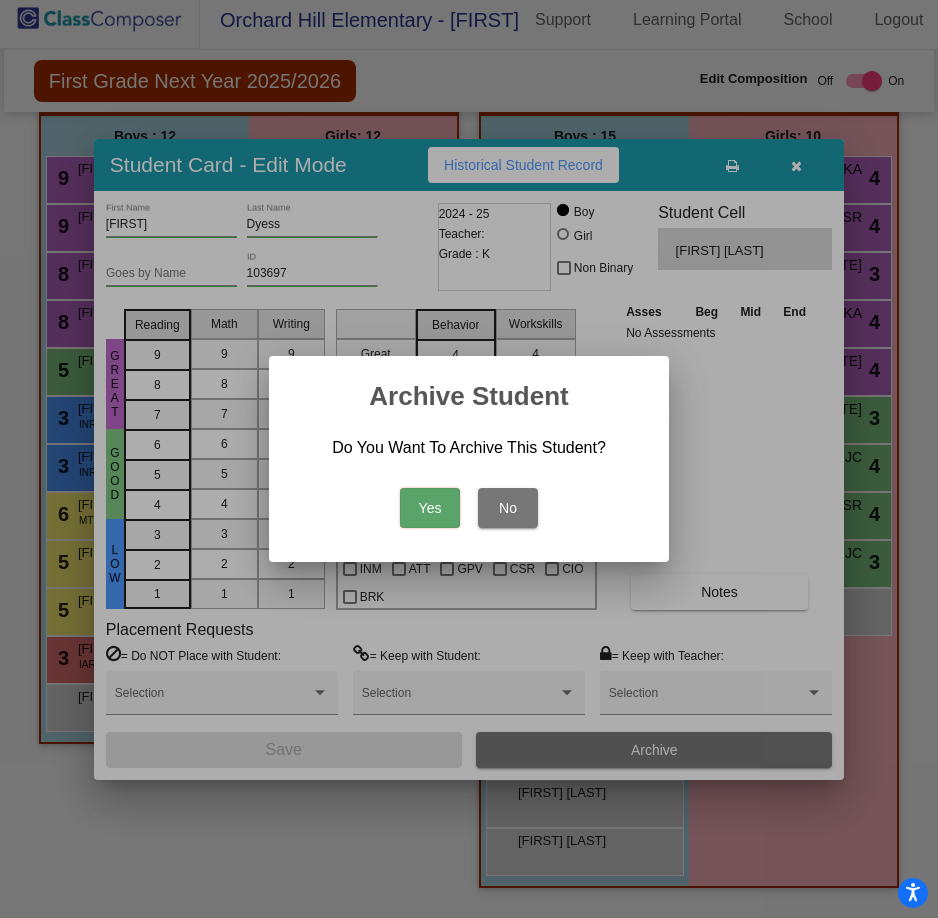 click on "Yes" at bounding box center (430, 508) 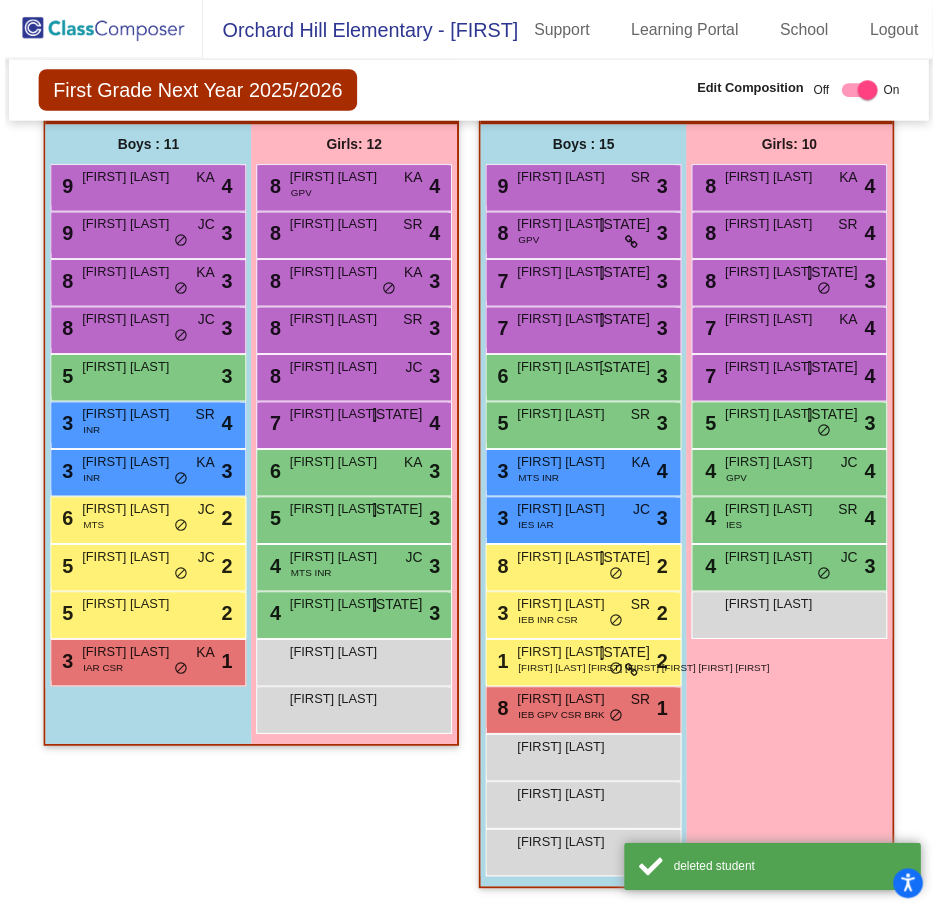 scroll, scrollTop: 10, scrollLeft: 0, axis: vertical 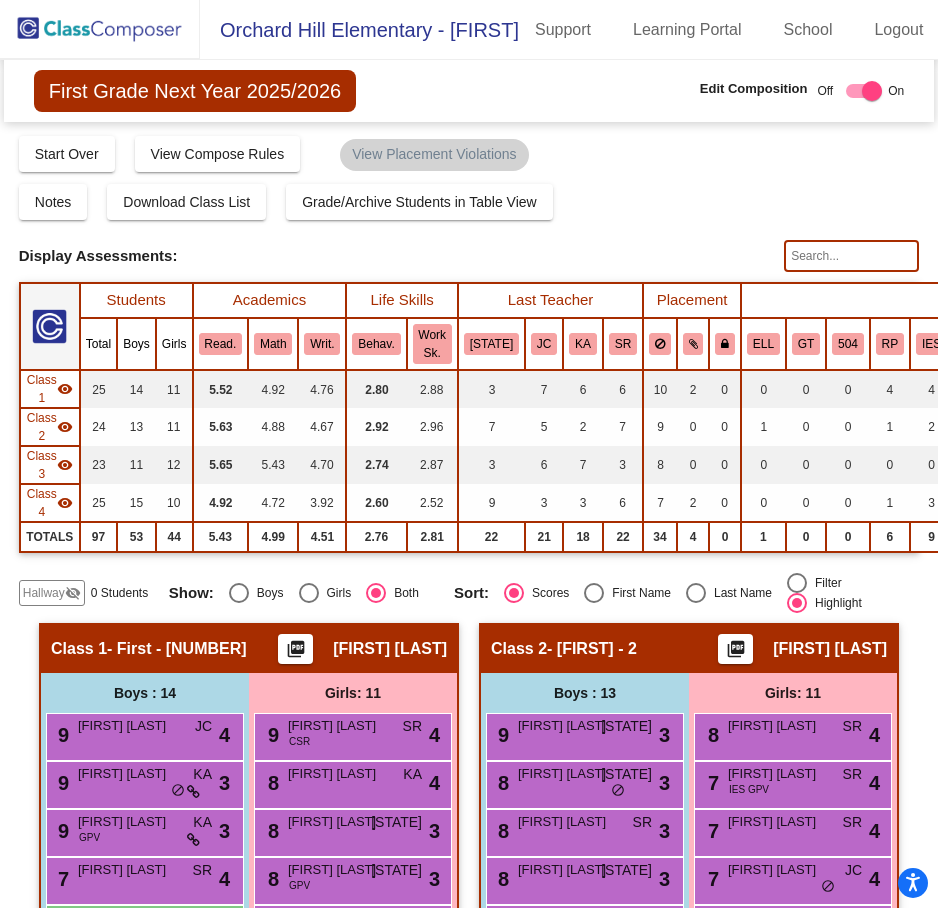 click 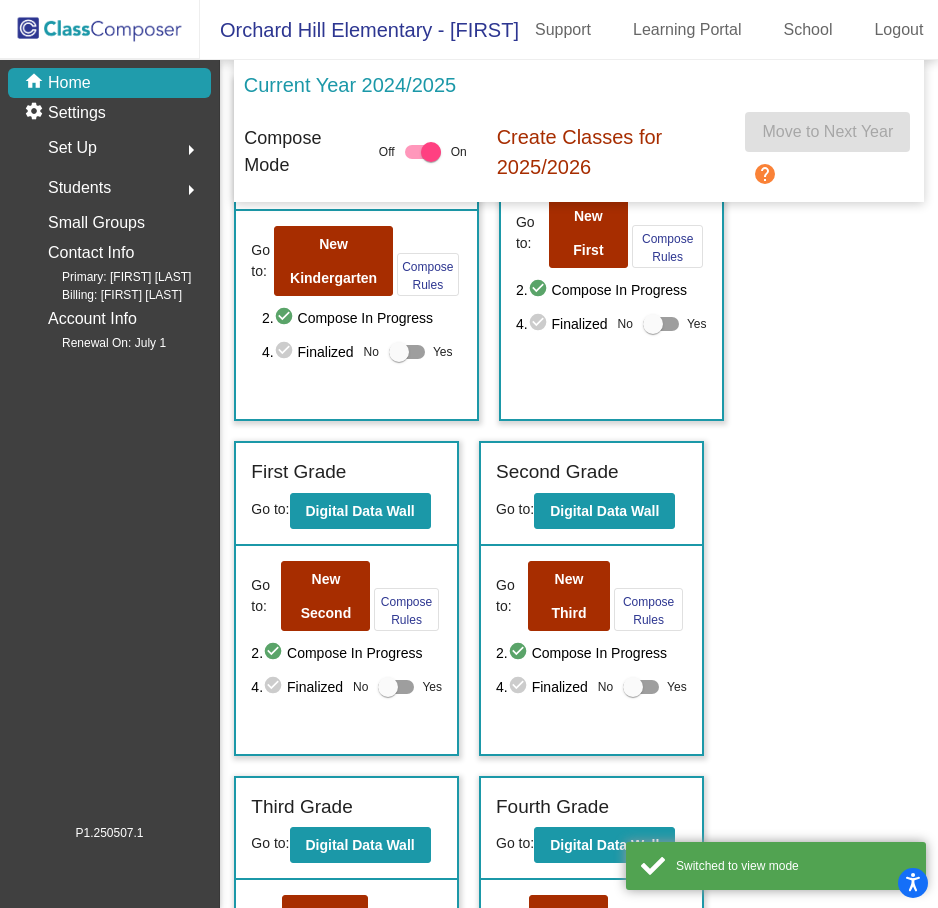 scroll, scrollTop: 456, scrollLeft: 0, axis: vertical 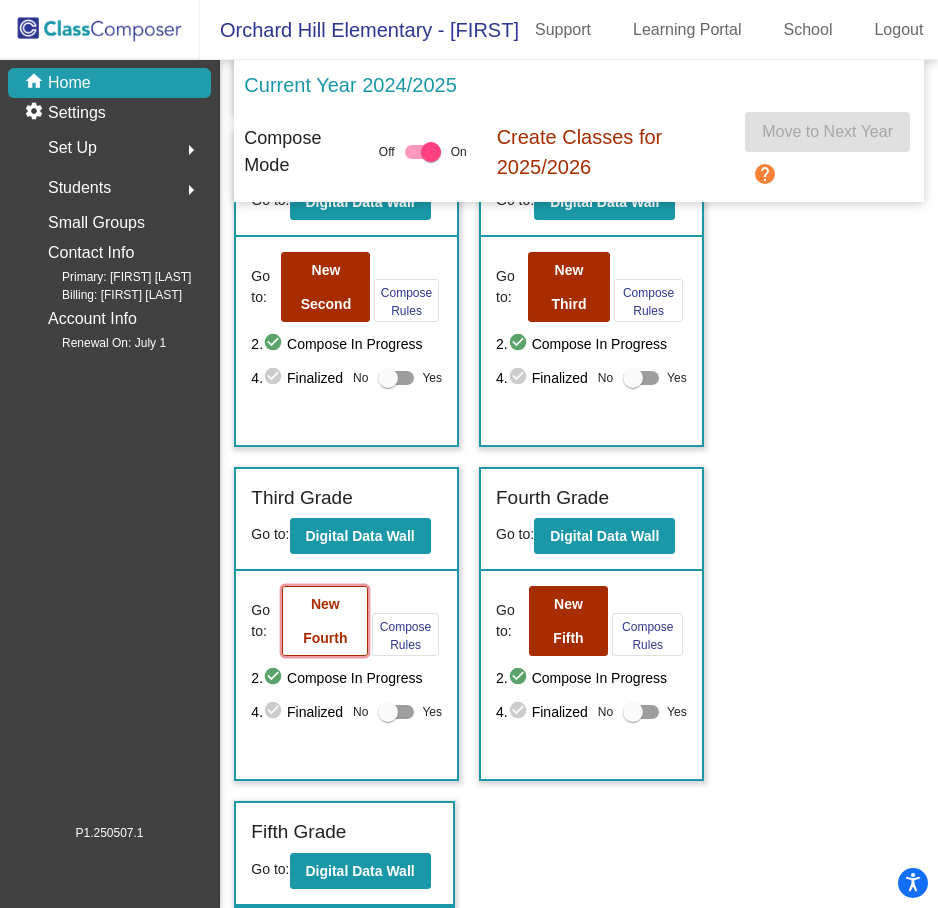 click on "New Fourth" 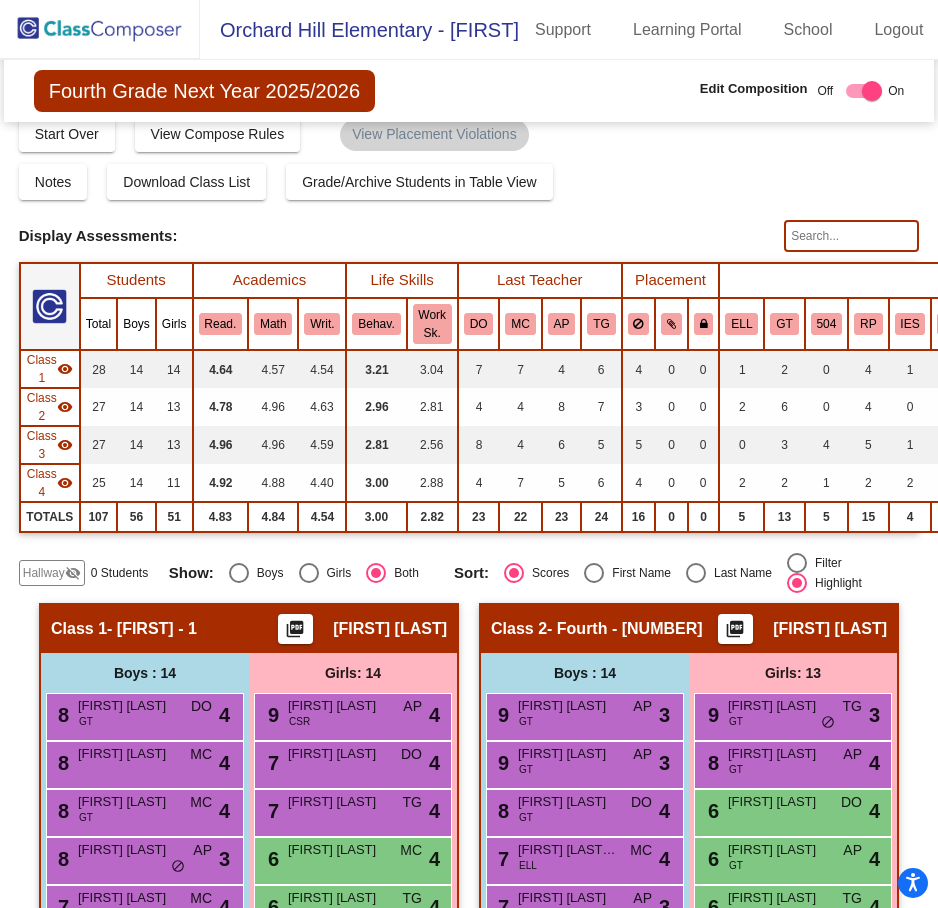scroll, scrollTop: 0, scrollLeft: 0, axis: both 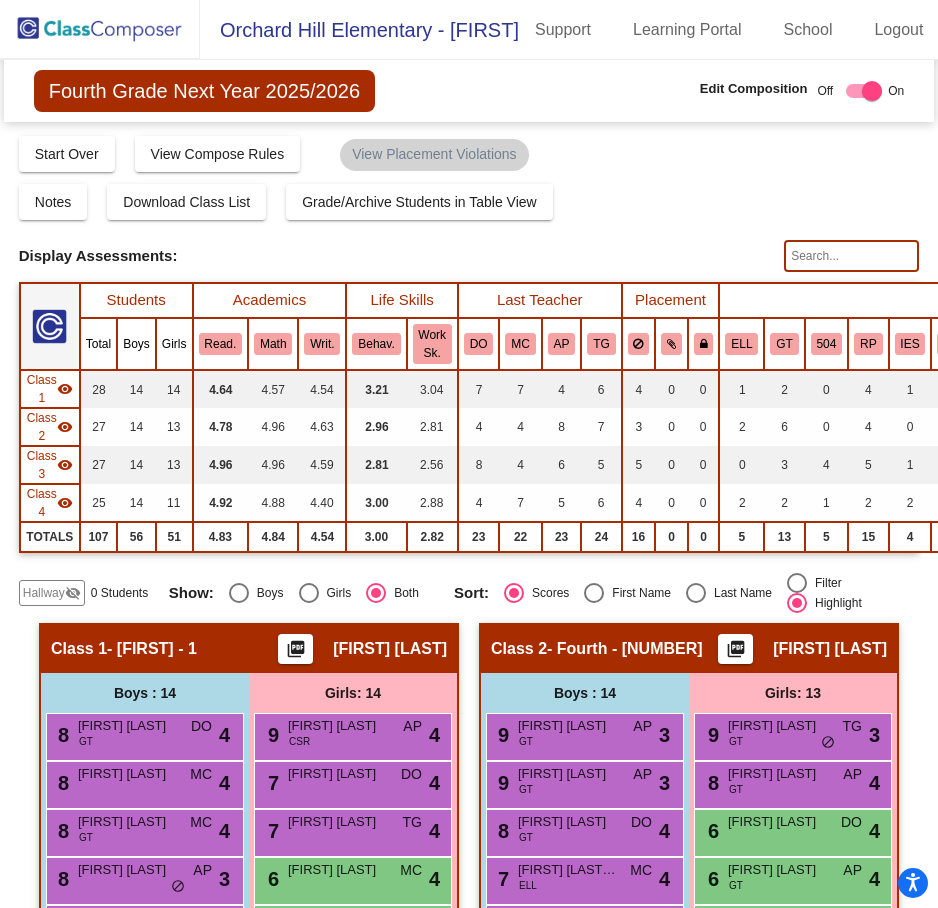 click on "Hallway" 